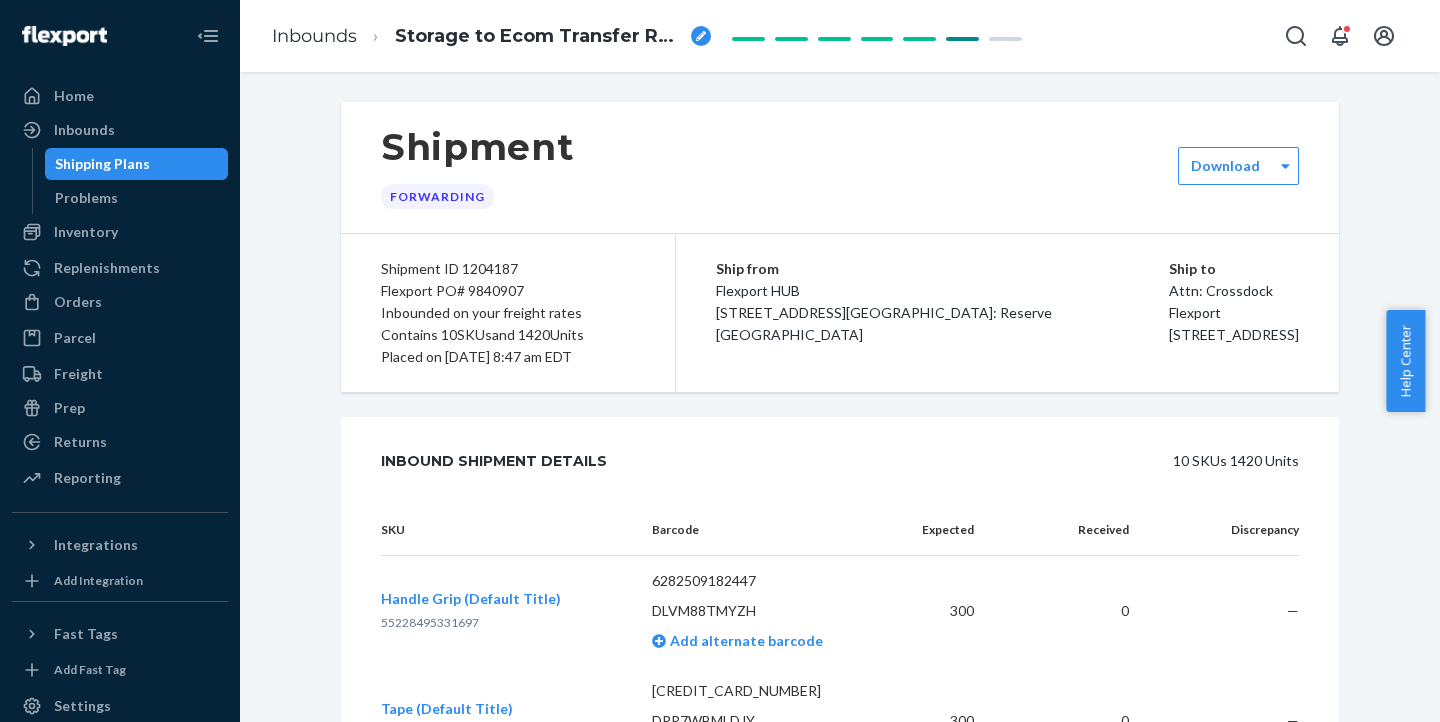 click on "Inventory" at bounding box center [86, 232] 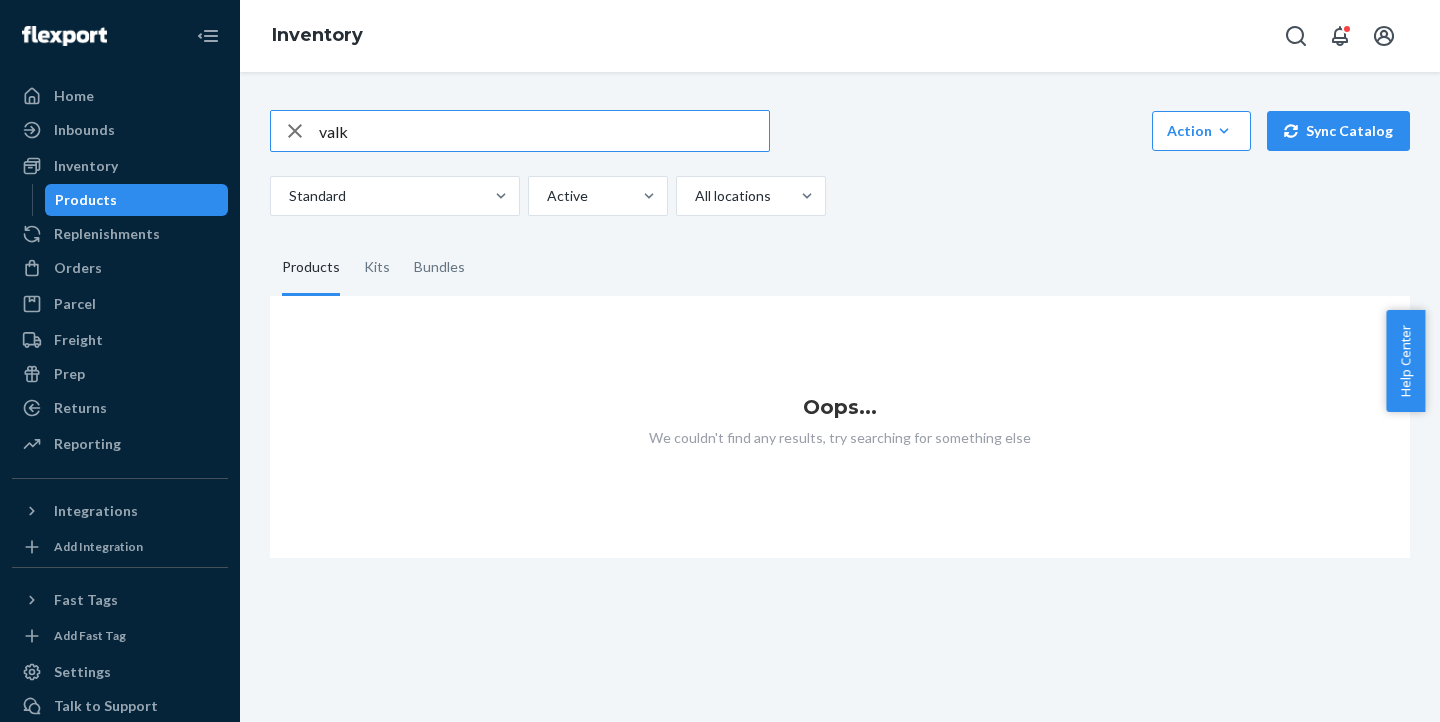 click on "valk" at bounding box center (544, 131) 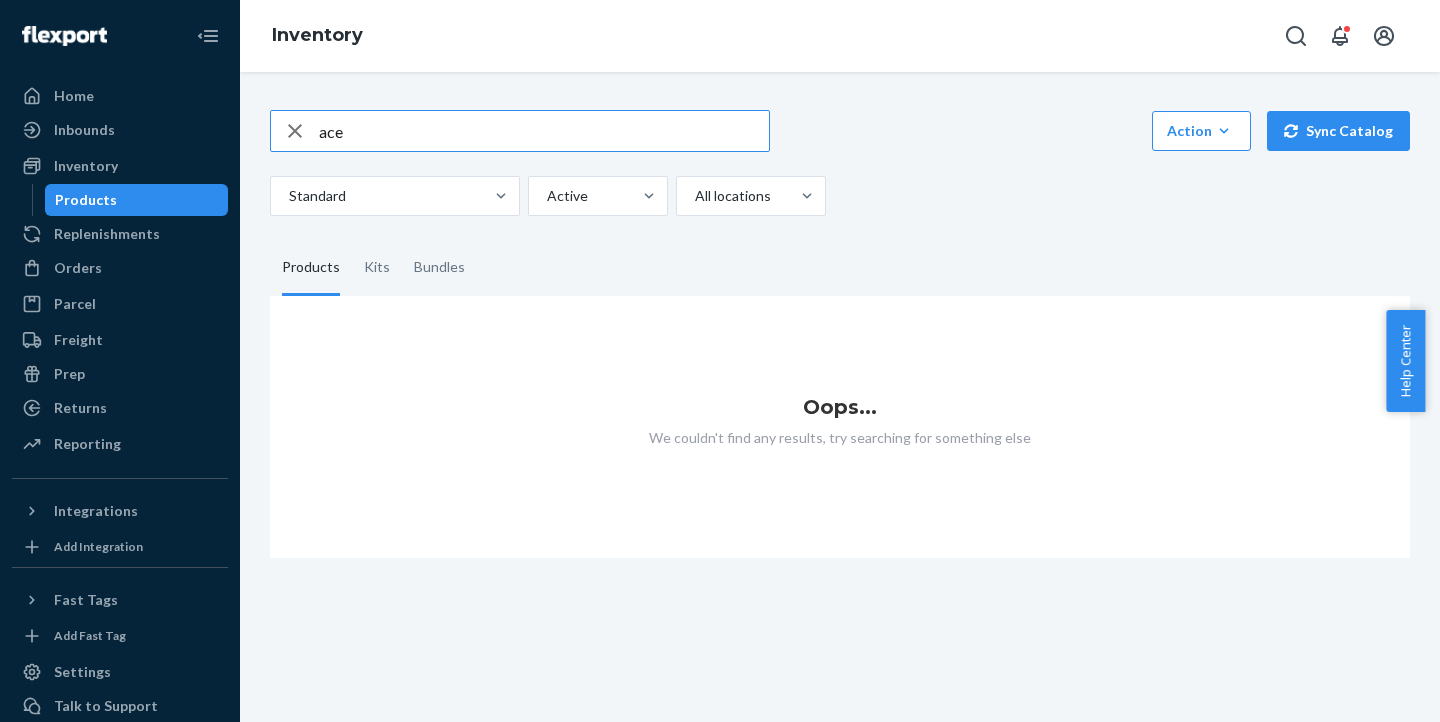 type on "ace" 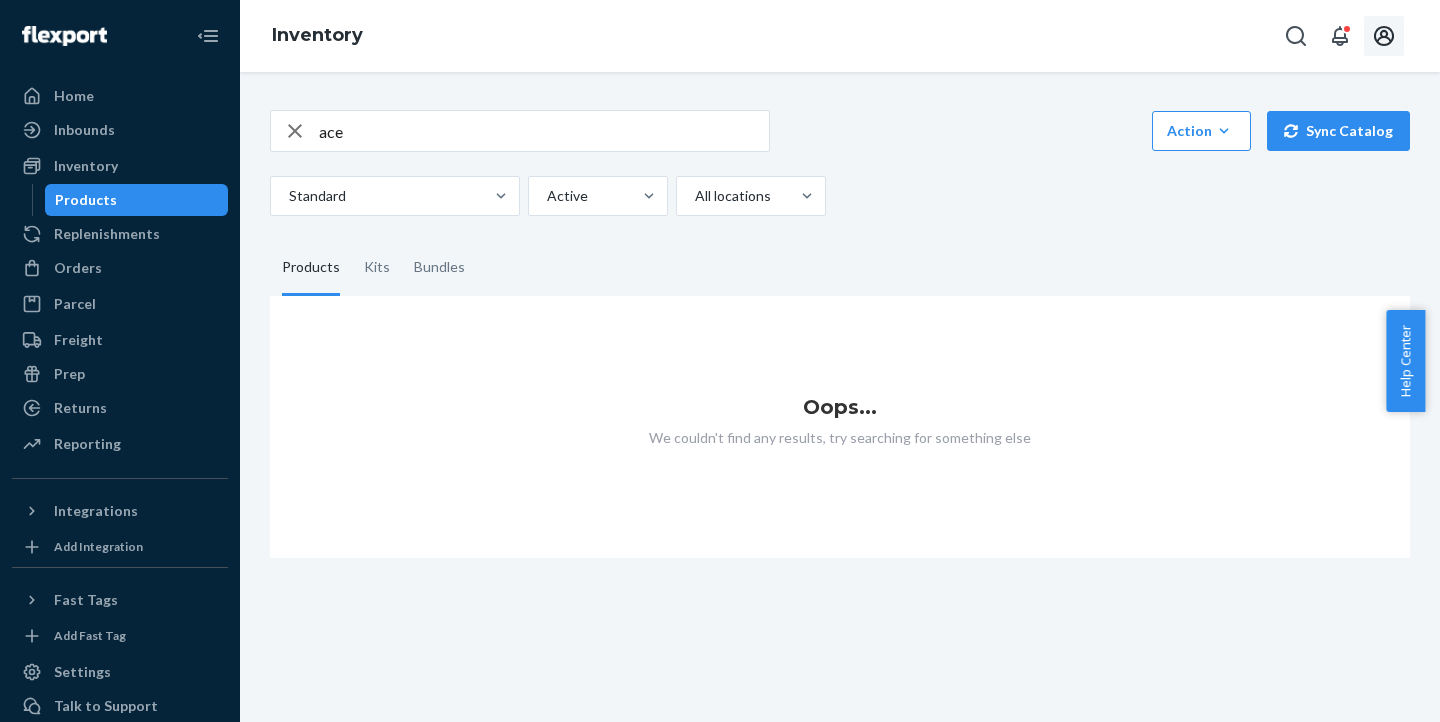 click 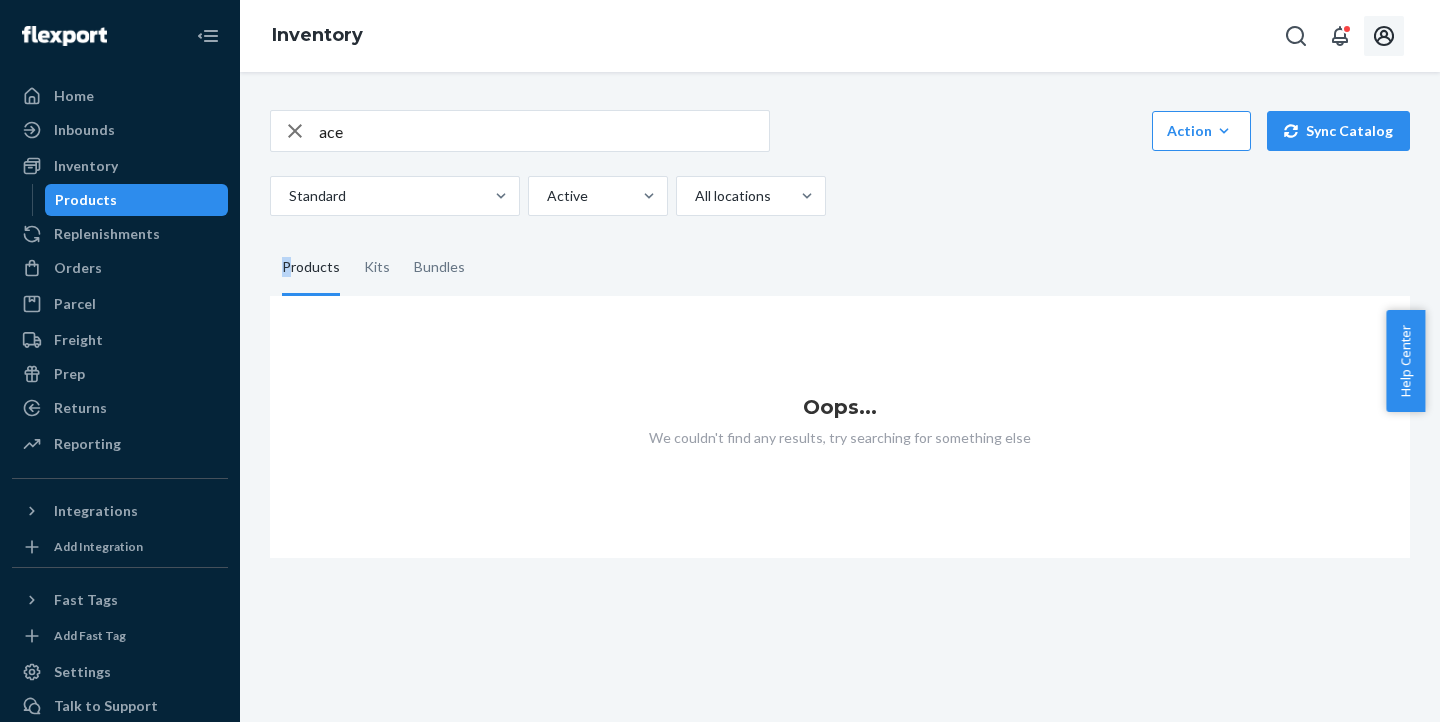 click on "Products" at bounding box center (311, 268) 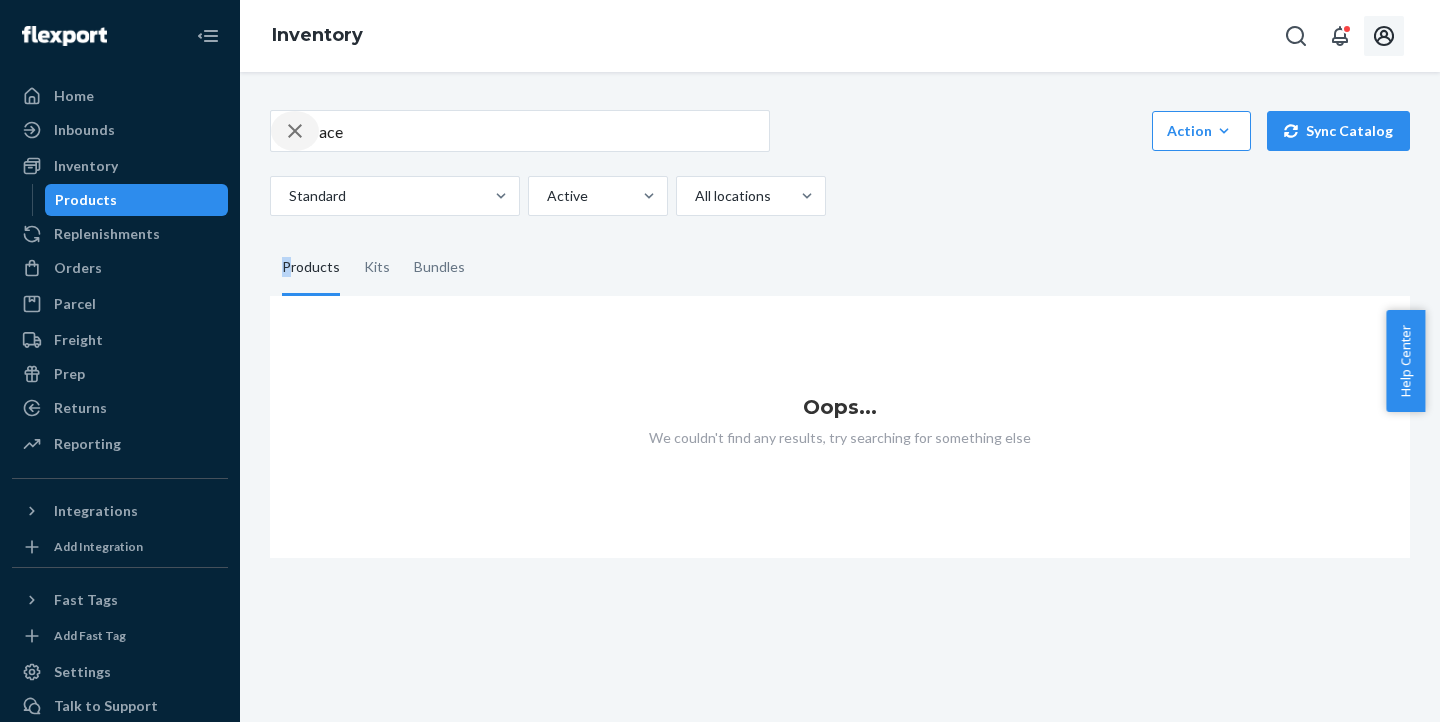 click 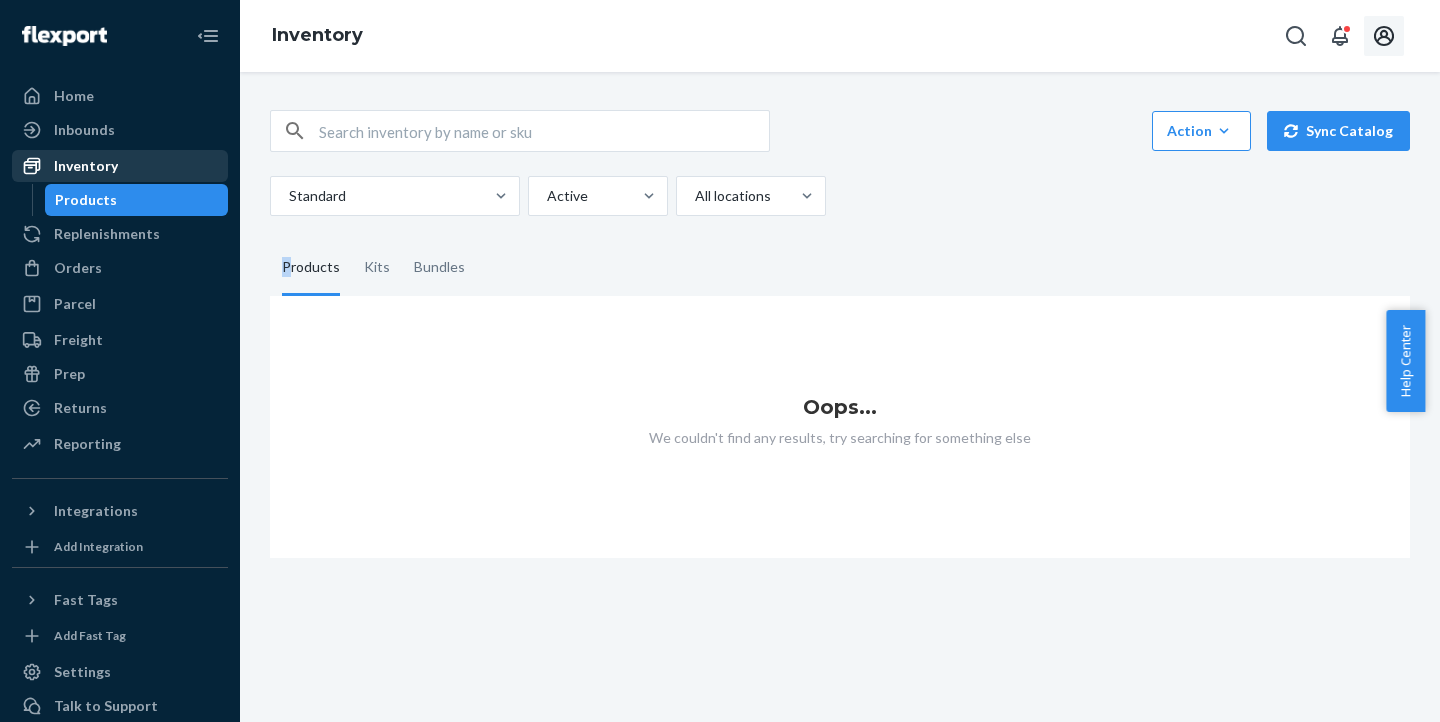 click on "Inventory" at bounding box center [120, 166] 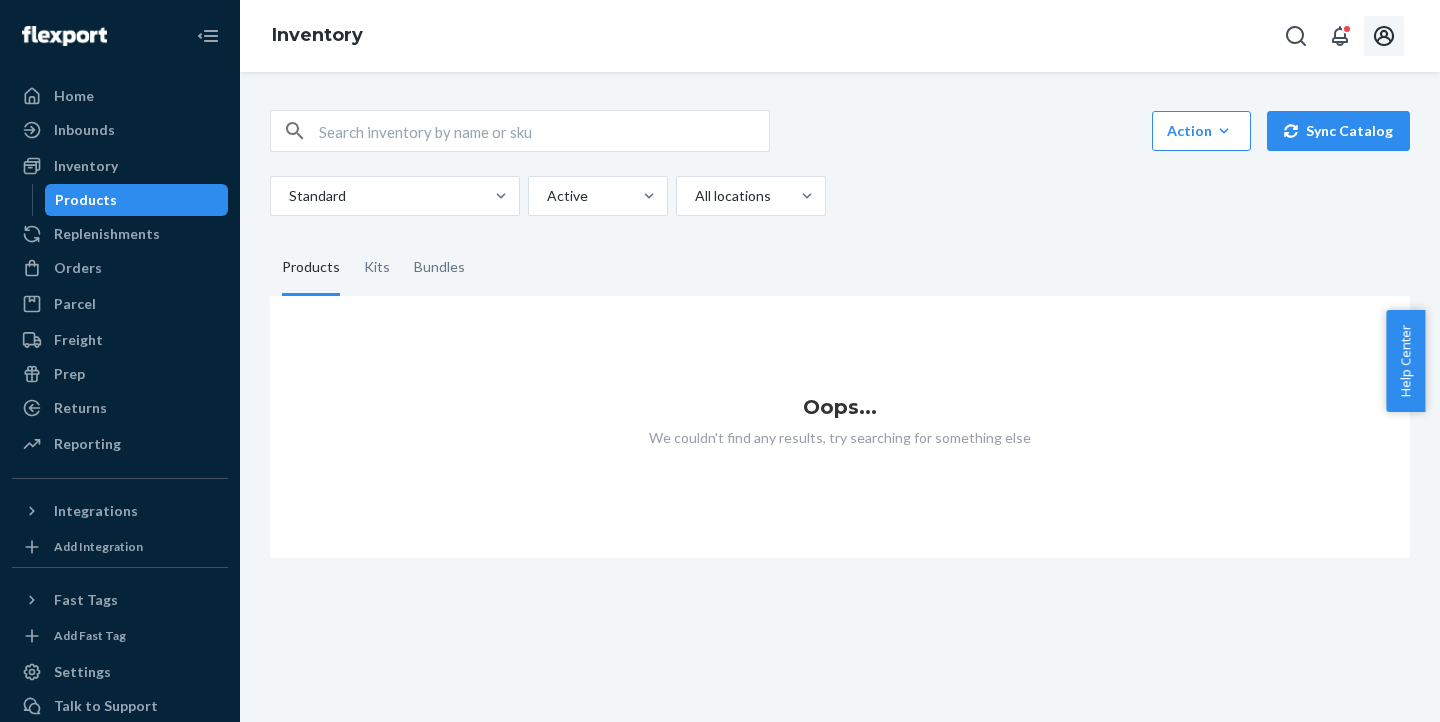 click at bounding box center [544, 131] 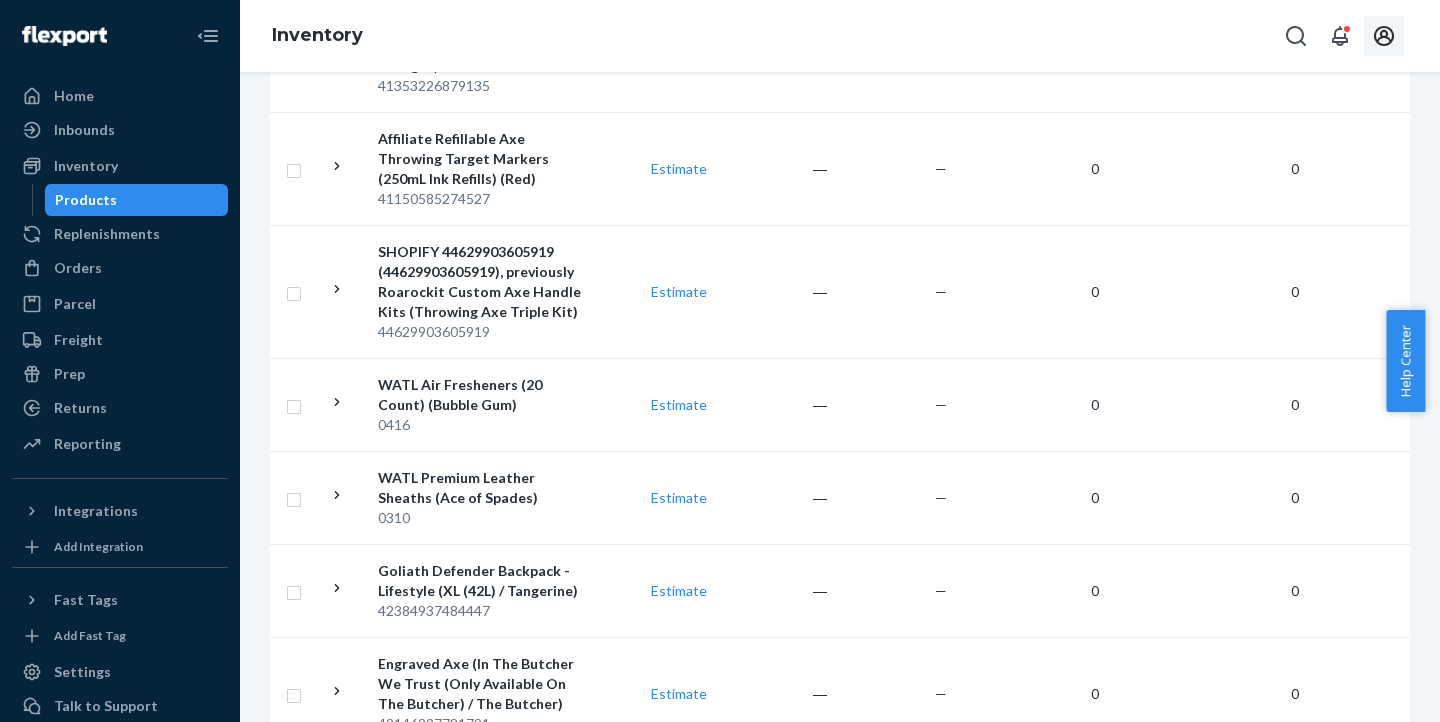 scroll, scrollTop: 9465, scrollLeft: 0, axis: vertical 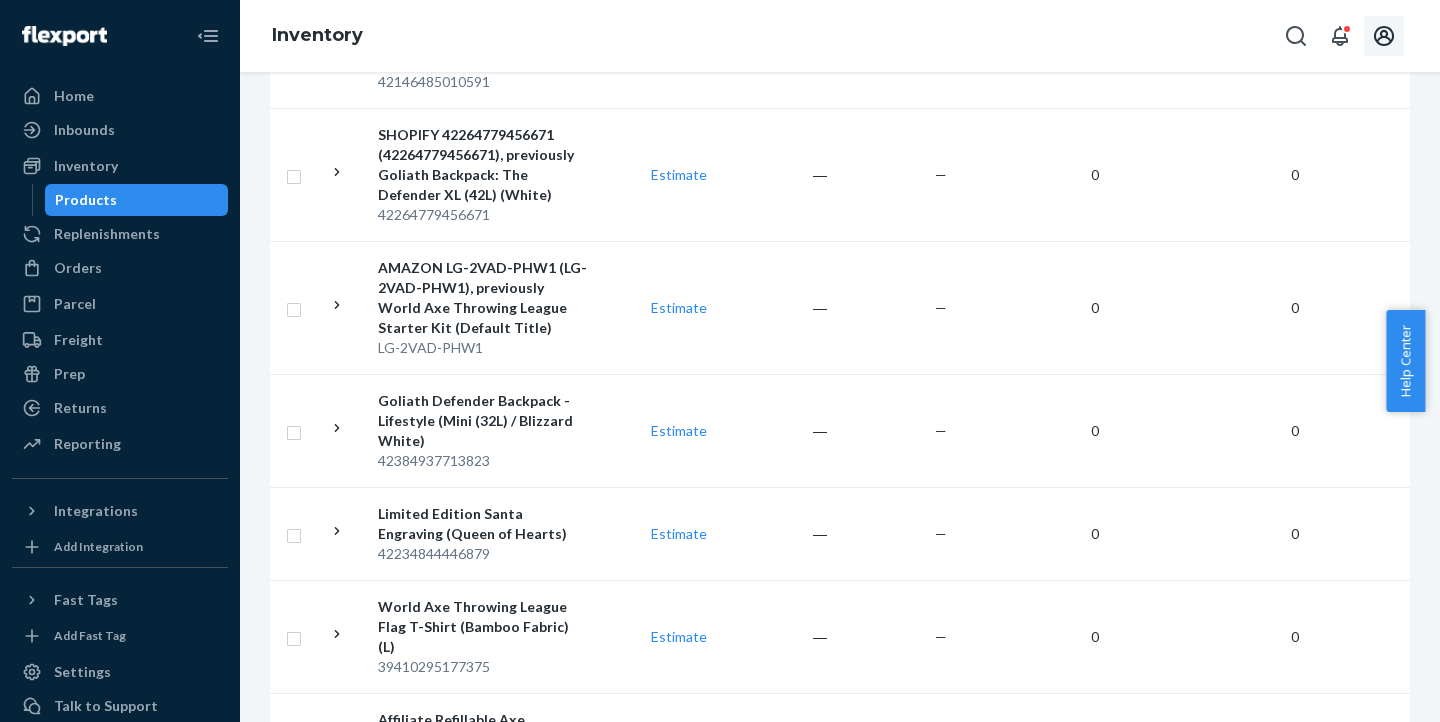 click on "1" at bounding box center (857, 943) 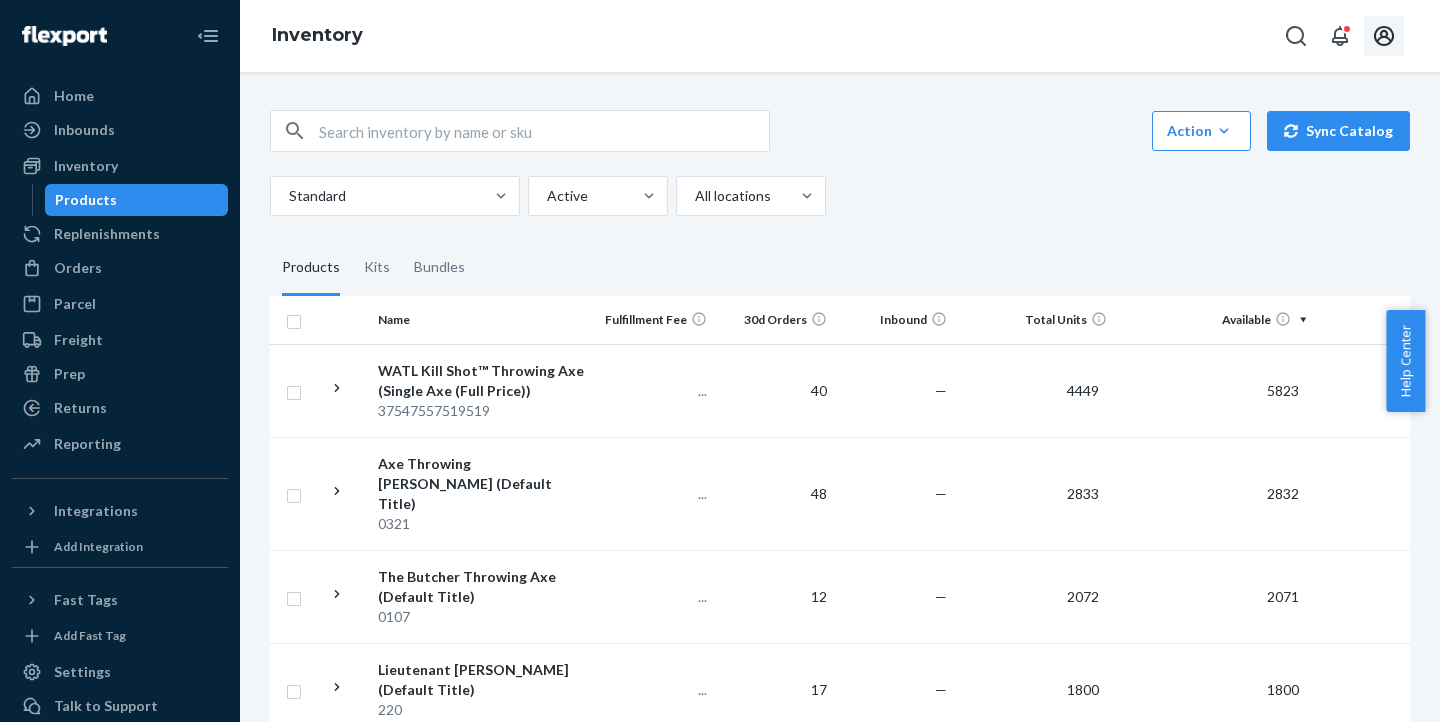 click at bounding box center (544, 131) 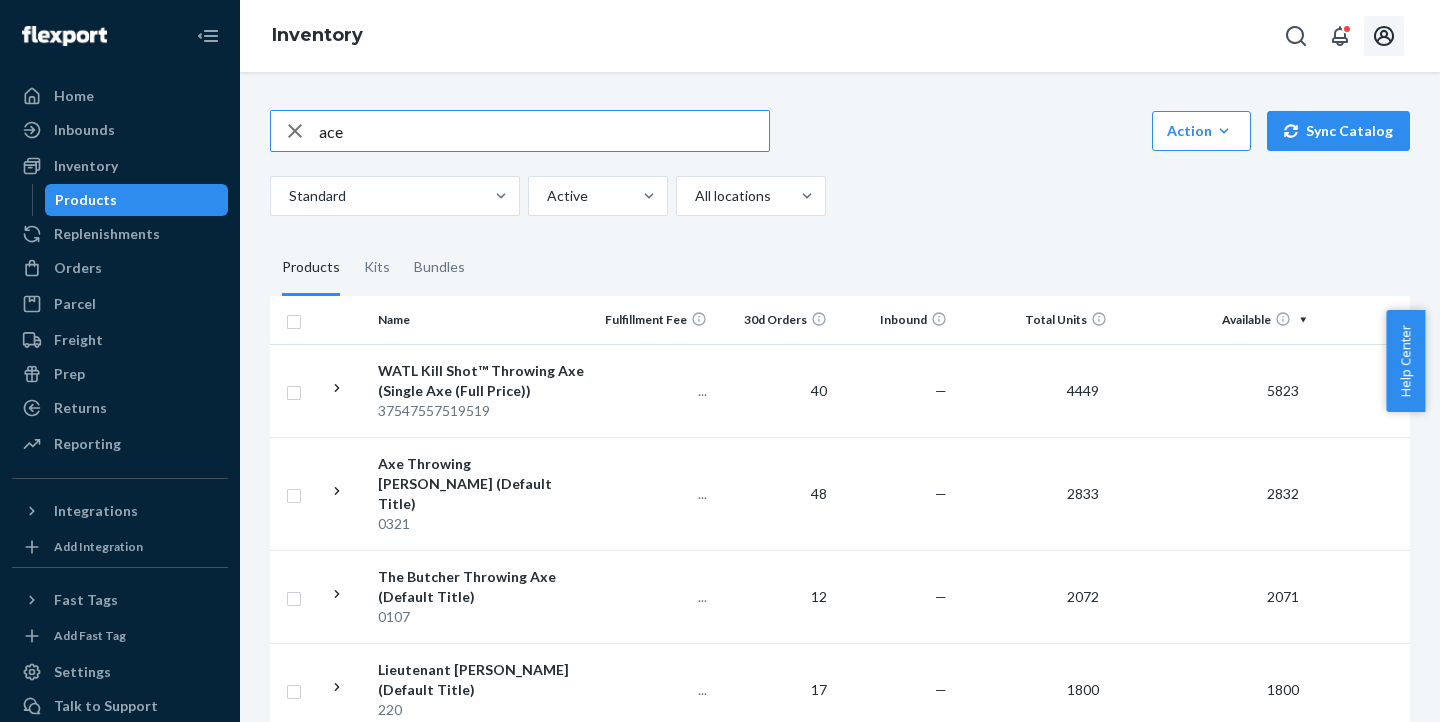 type on "ace" 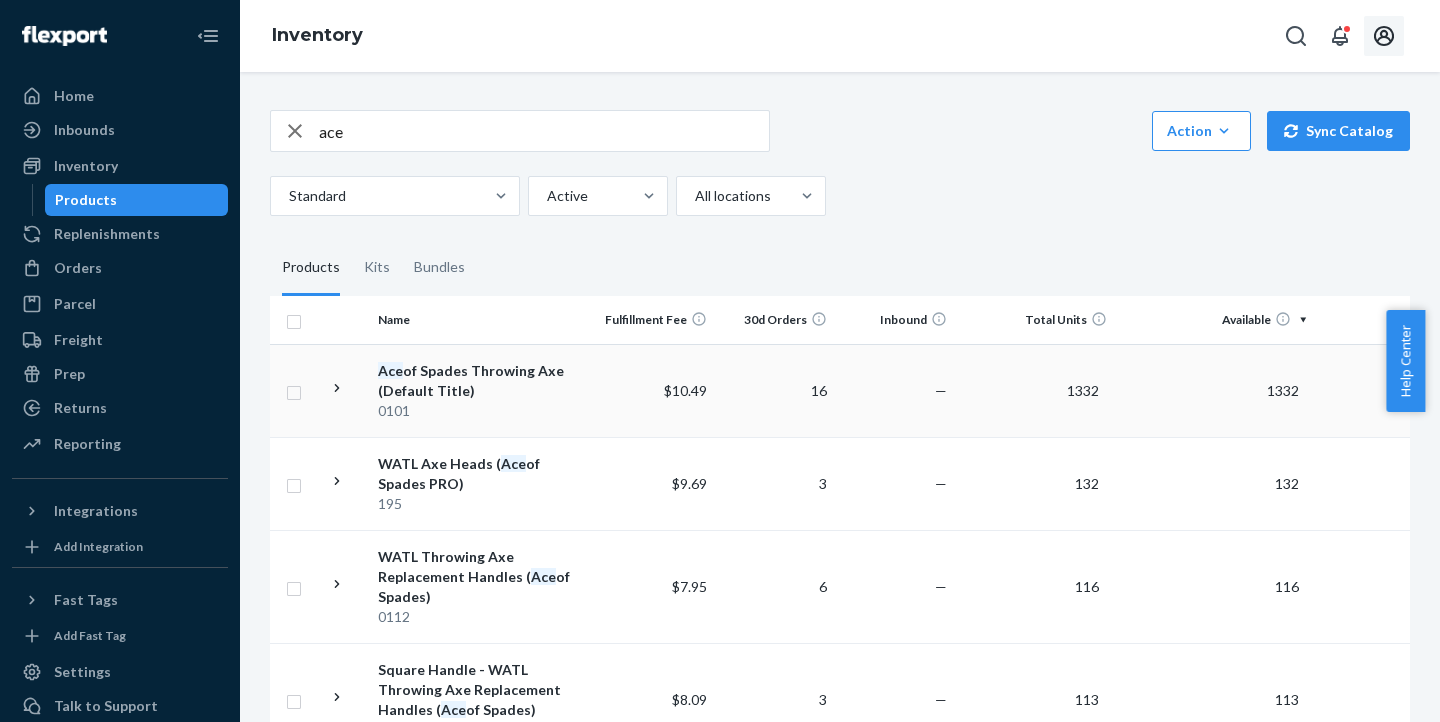 click at bounding box center [345, 390] 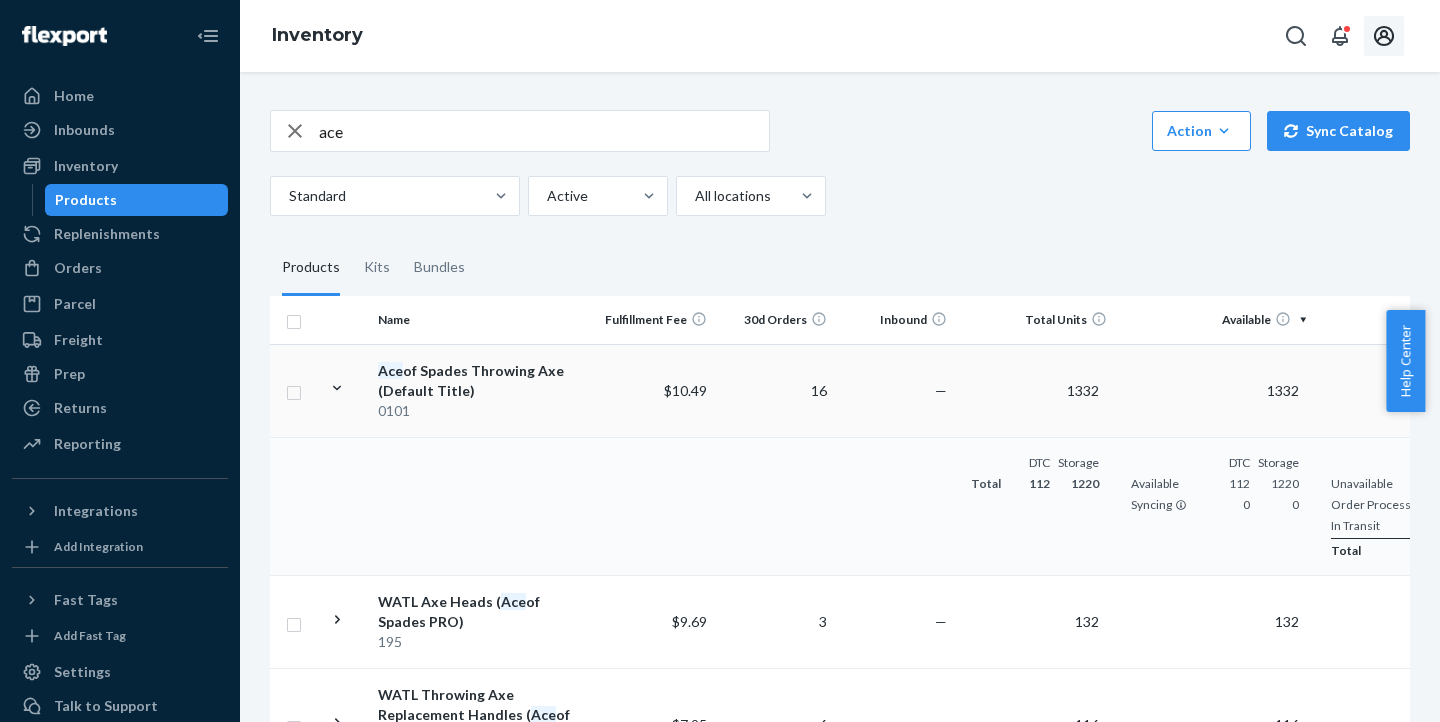 click on "Ace  of Spades Throwing Axe (Default Title)" at bounding box center [482, 381] 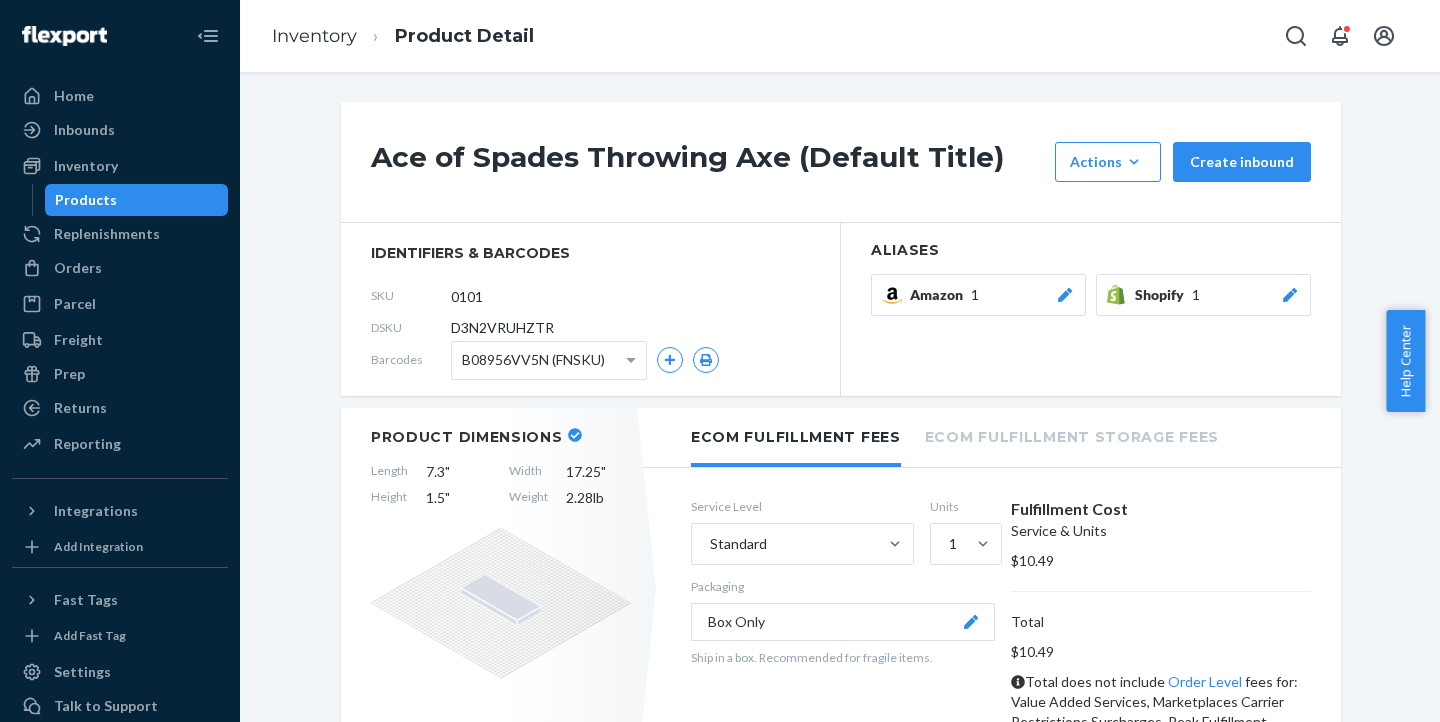scroll, scrollTop: 0, scrollLeft: 0, axis: both 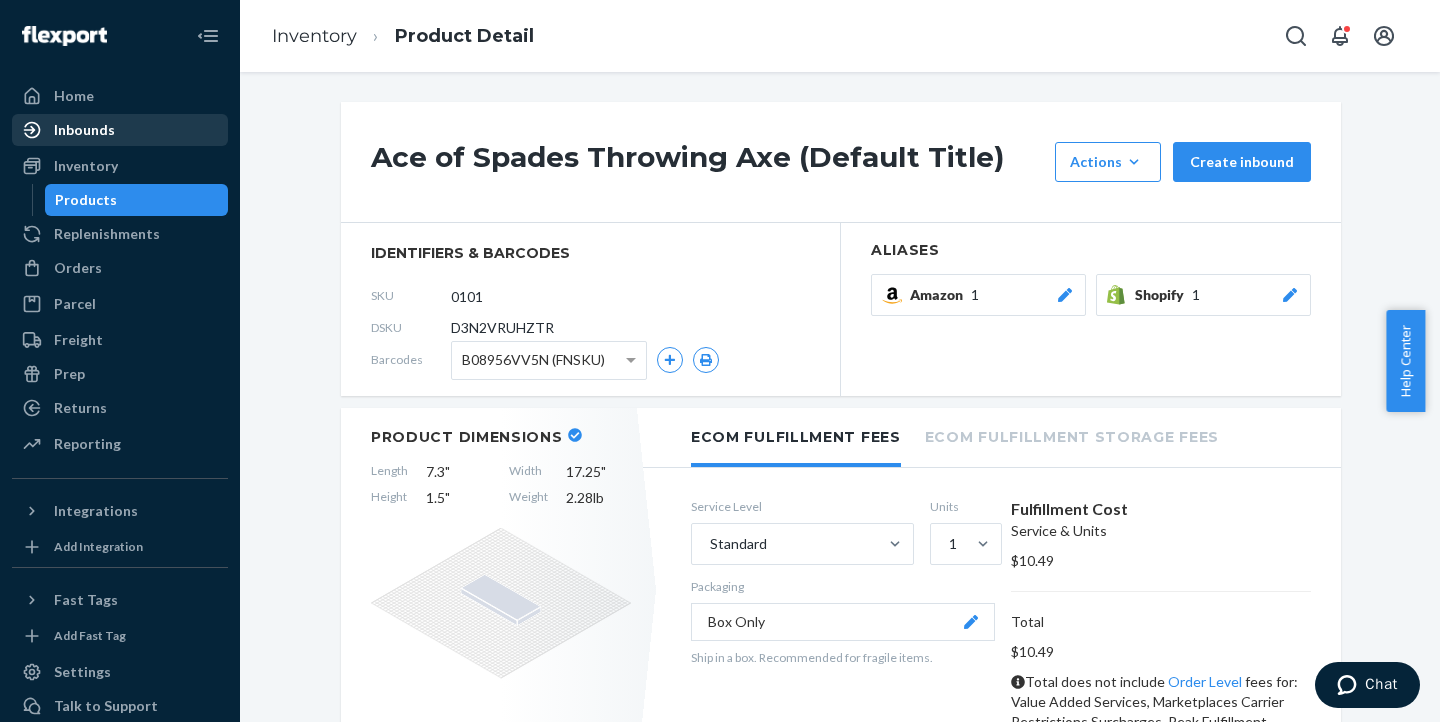 click on "Inbounds" at bounding box center (84, 130) 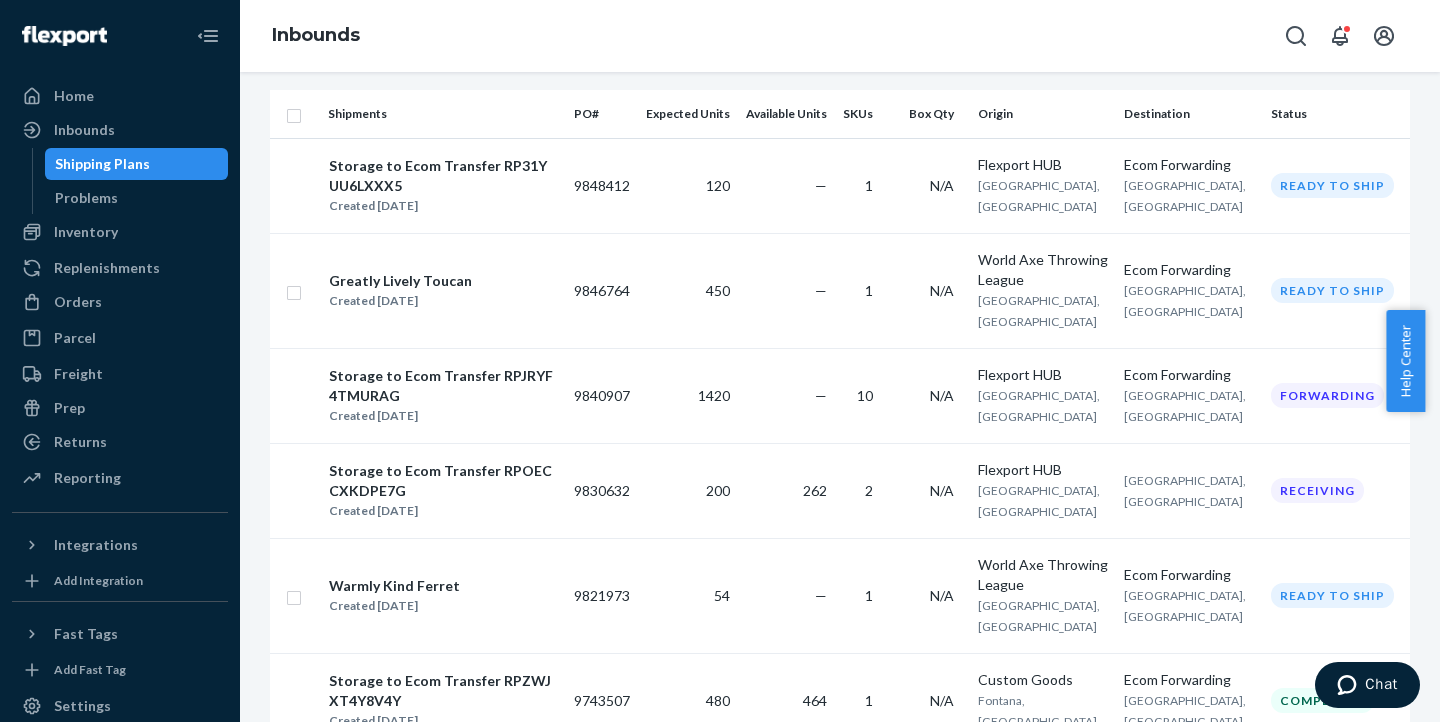 scroll, scrollTop: 300, scrollLeft: 0, axis: vertical 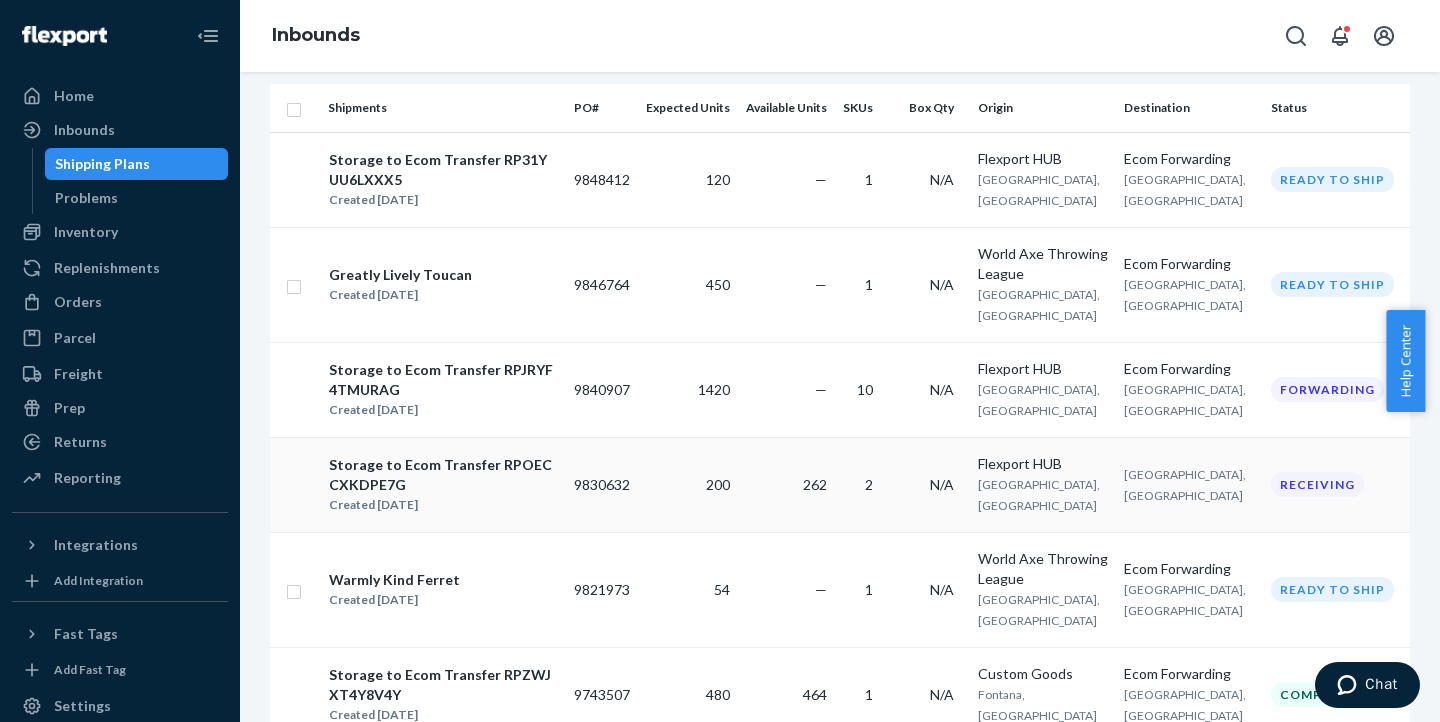 click on "200" at bounding box center (688, 484) 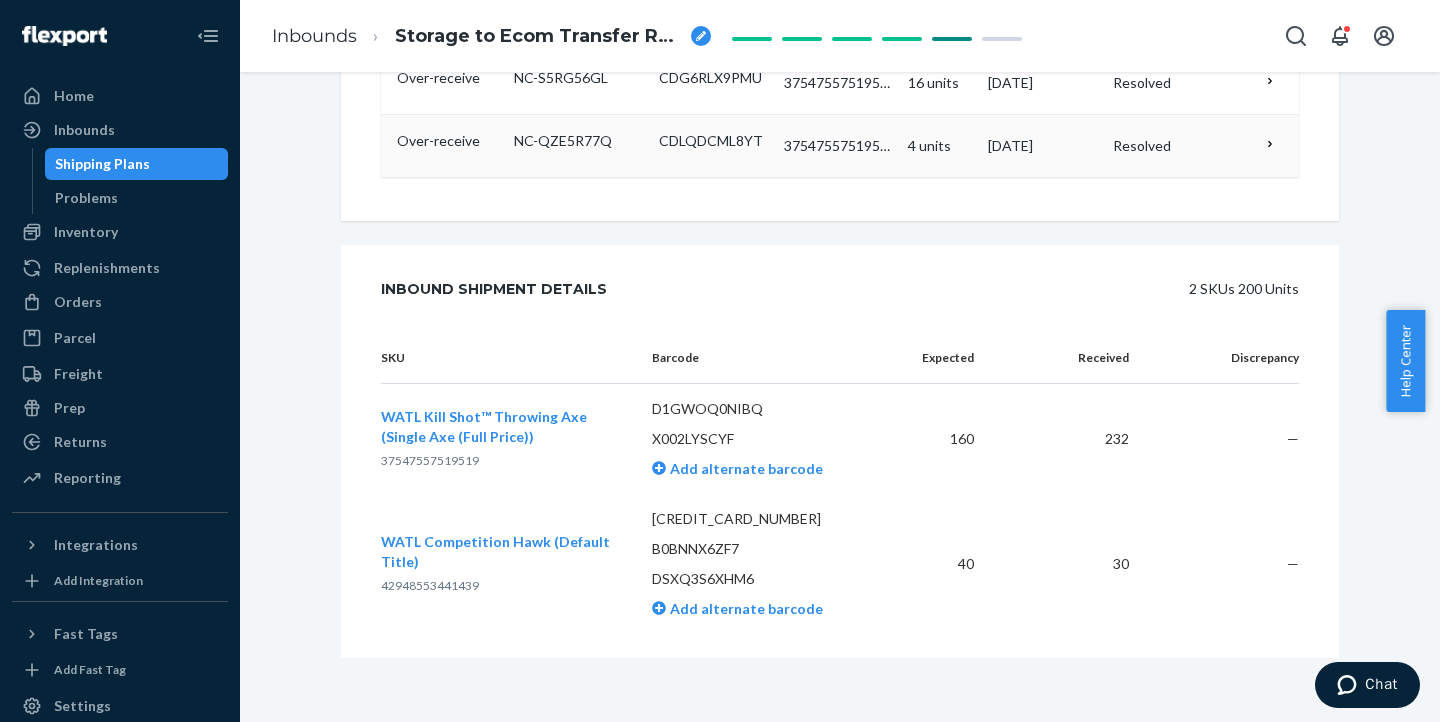 scroll, scrollTop: 0, scrollLeft: 0, axis: both 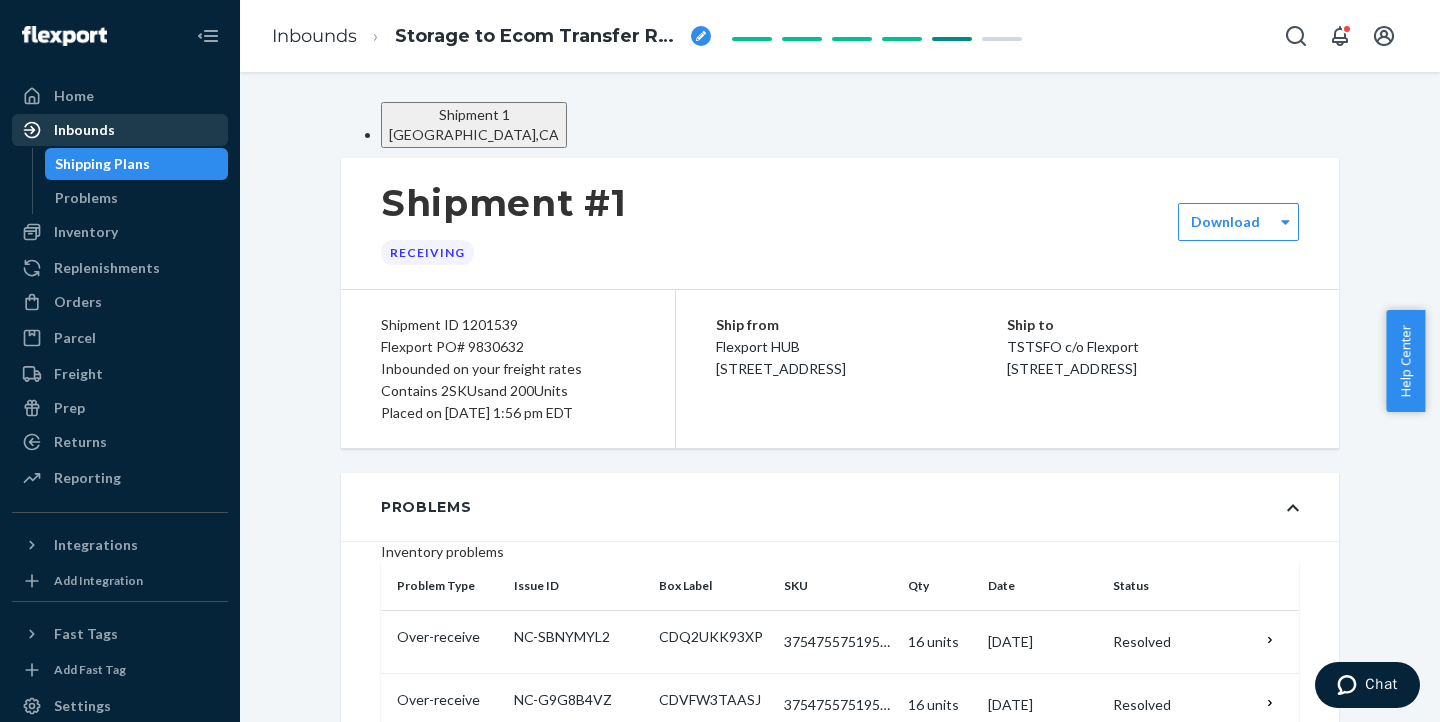 click on "Inbounds" at bounding box center [120, 130] 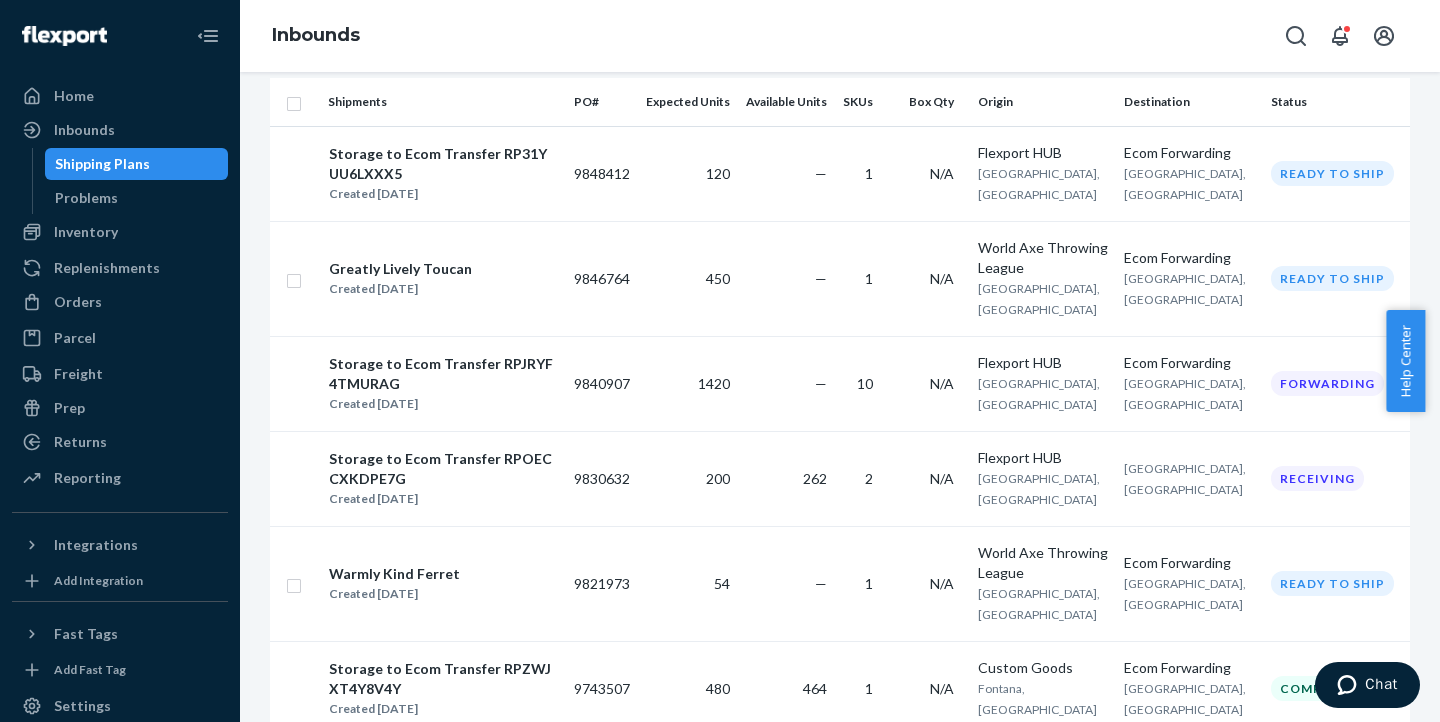 scroll, scrollTop: 315, scrollLeft: 0, axis: vertical 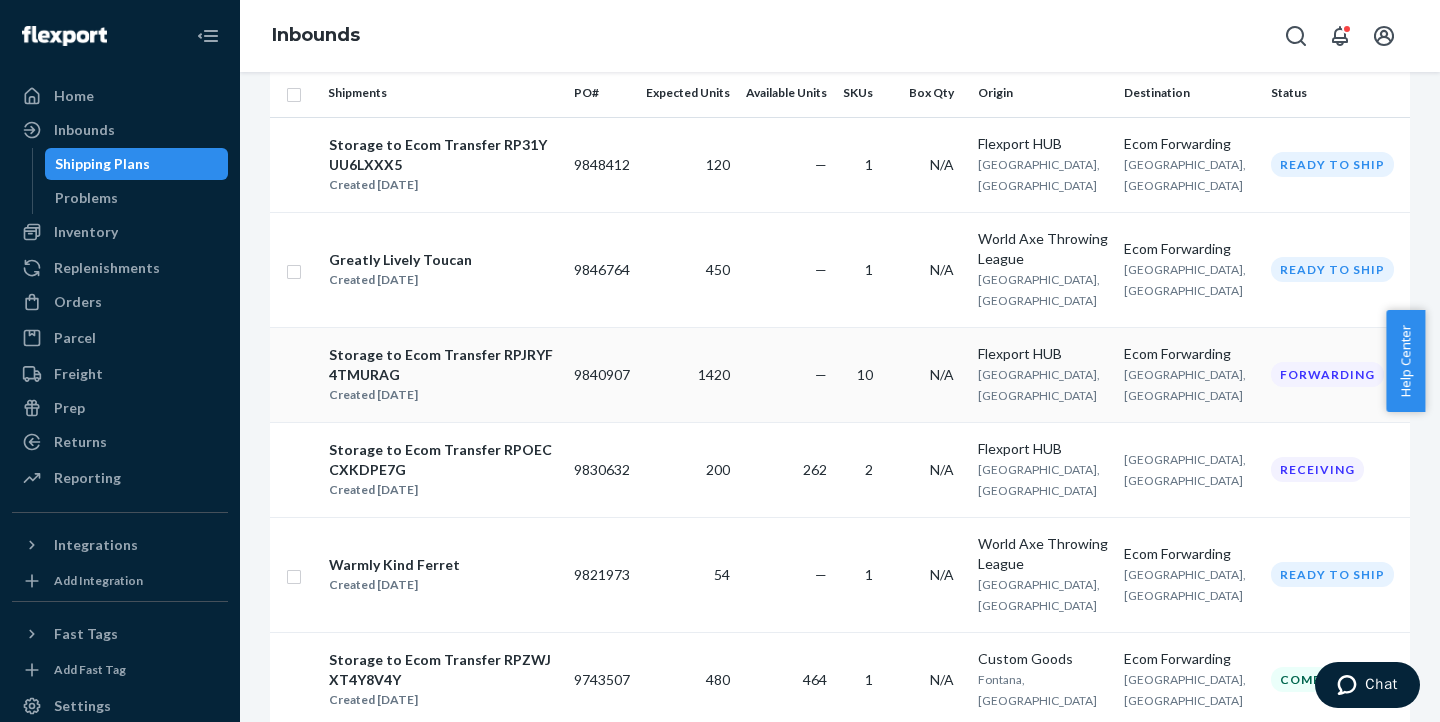 click on "Storage to Ecom Transfer RPJRYF4TMURAG" at bounding box center (443, 365) 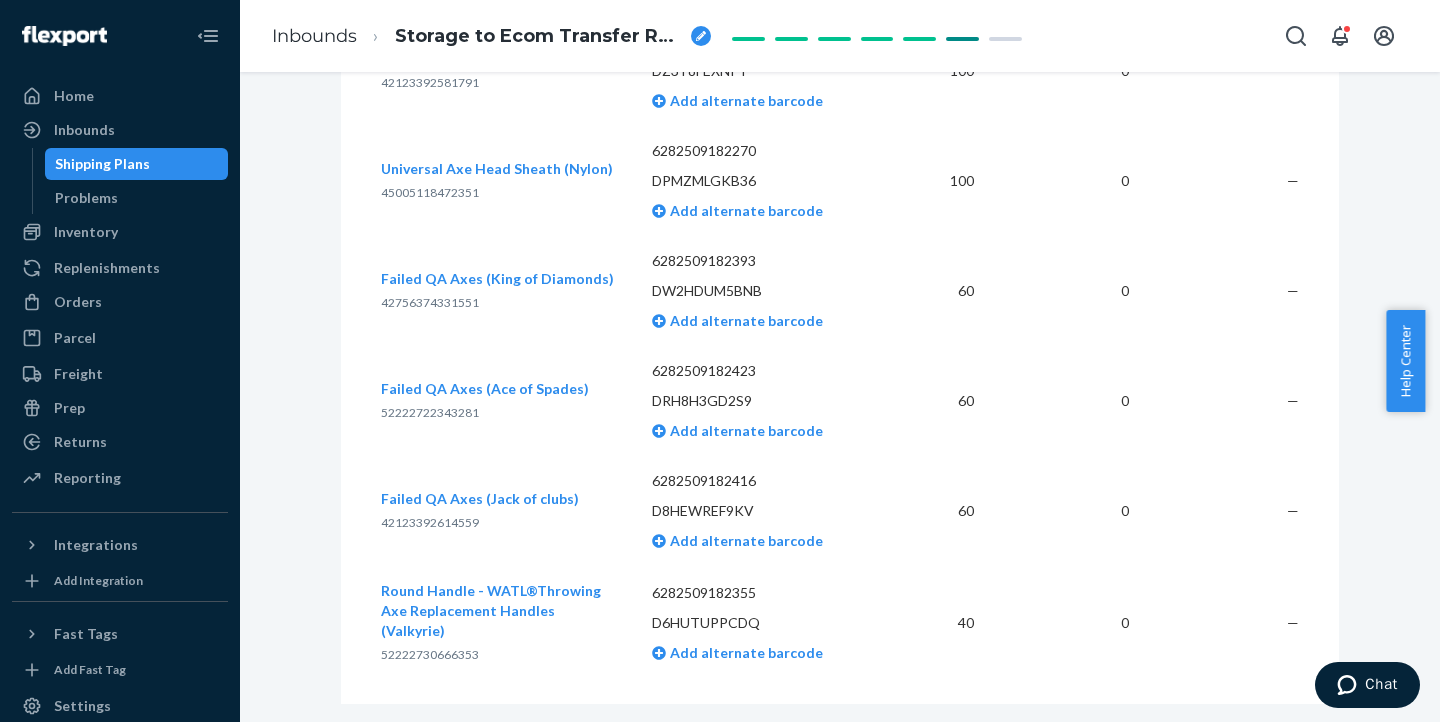 scroll, scrollTop: 1022, scrollLeft: 0, axis: vertical 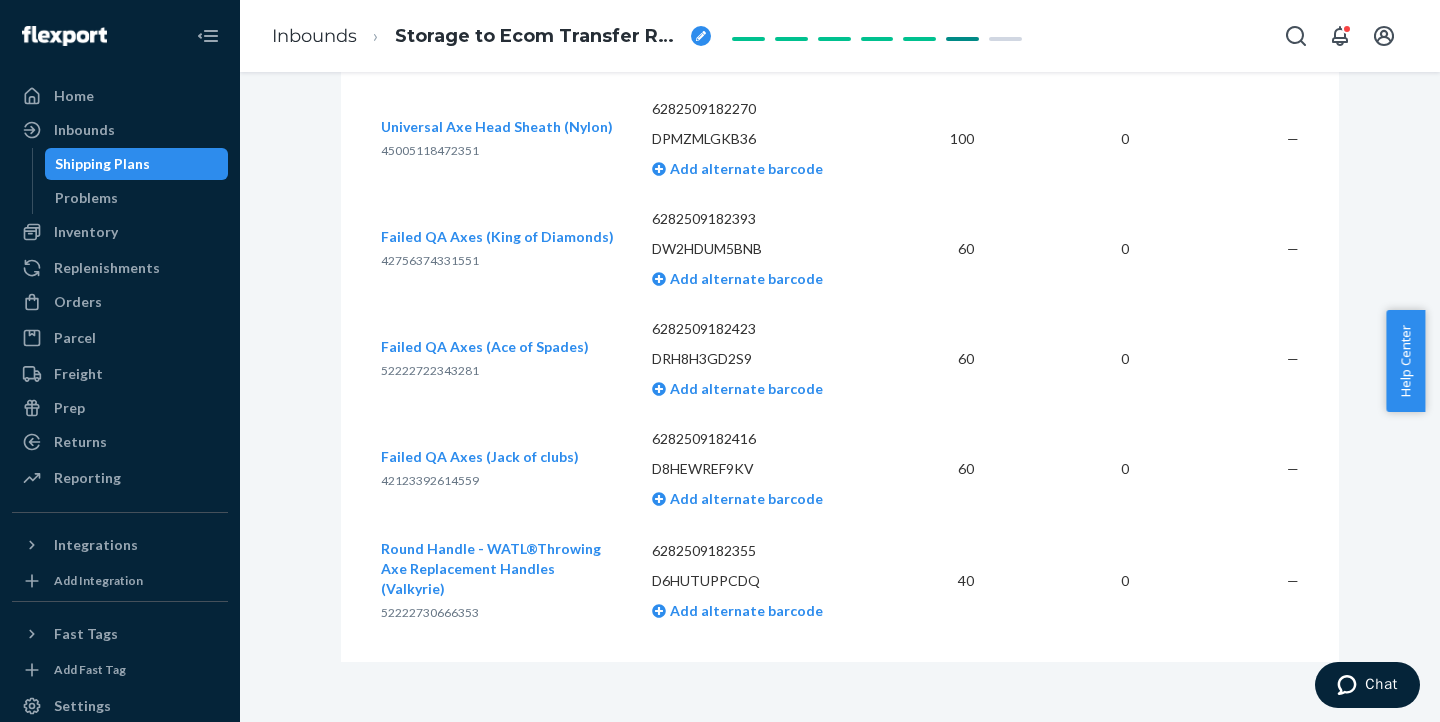 click on "D6HUTUPPCDQ" at bounding box center (763, 581) 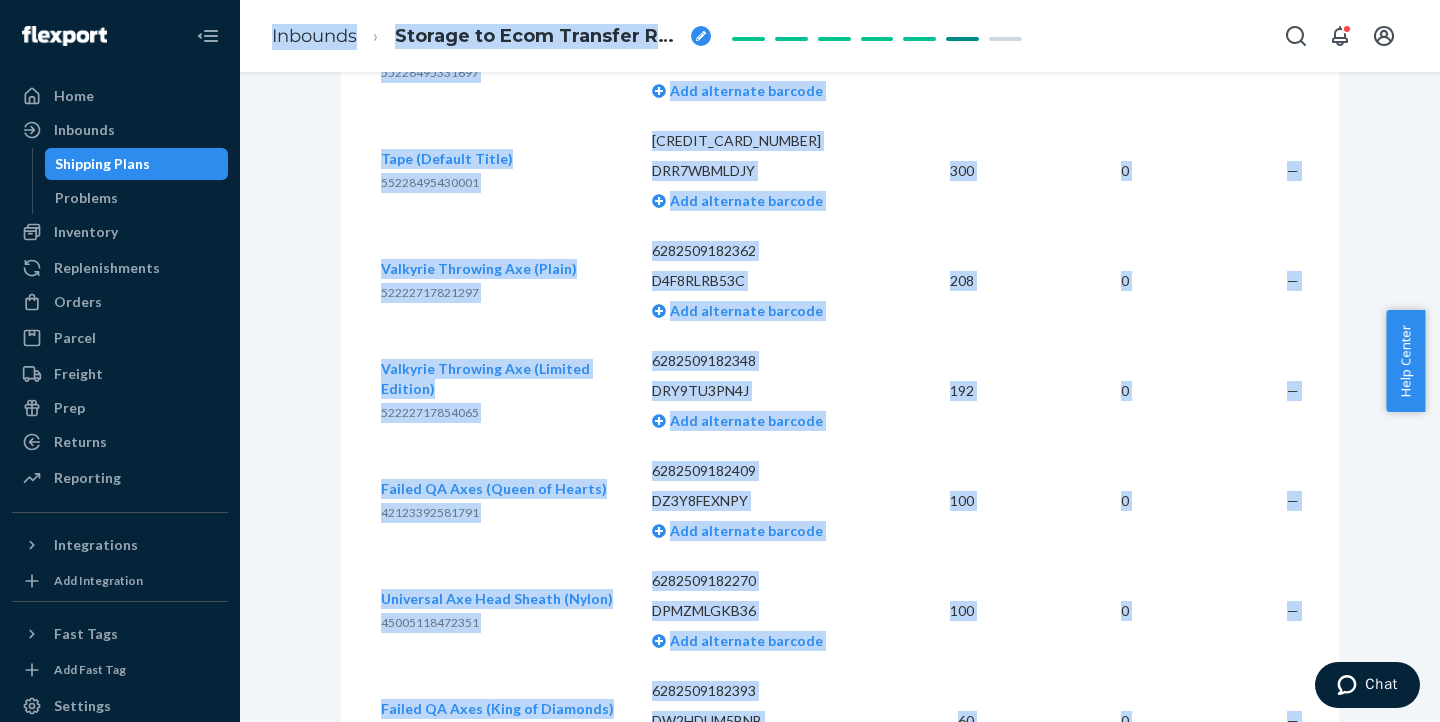 scroll, scrollTop: 0, scrollLeft: 0, axis: both 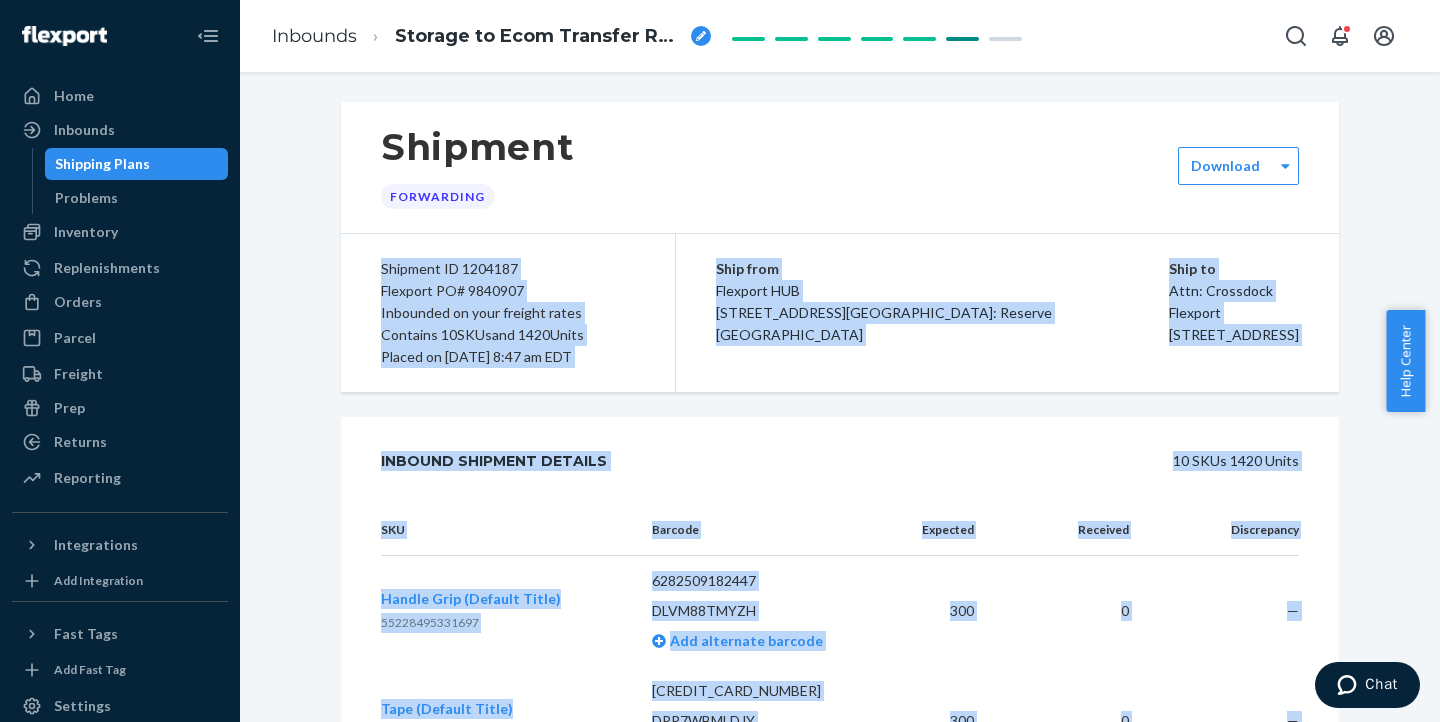 drag, startPoint x: 761, startPoint y: 577, endPoint x: 396, endPoint y: 249, distance: 490.72293 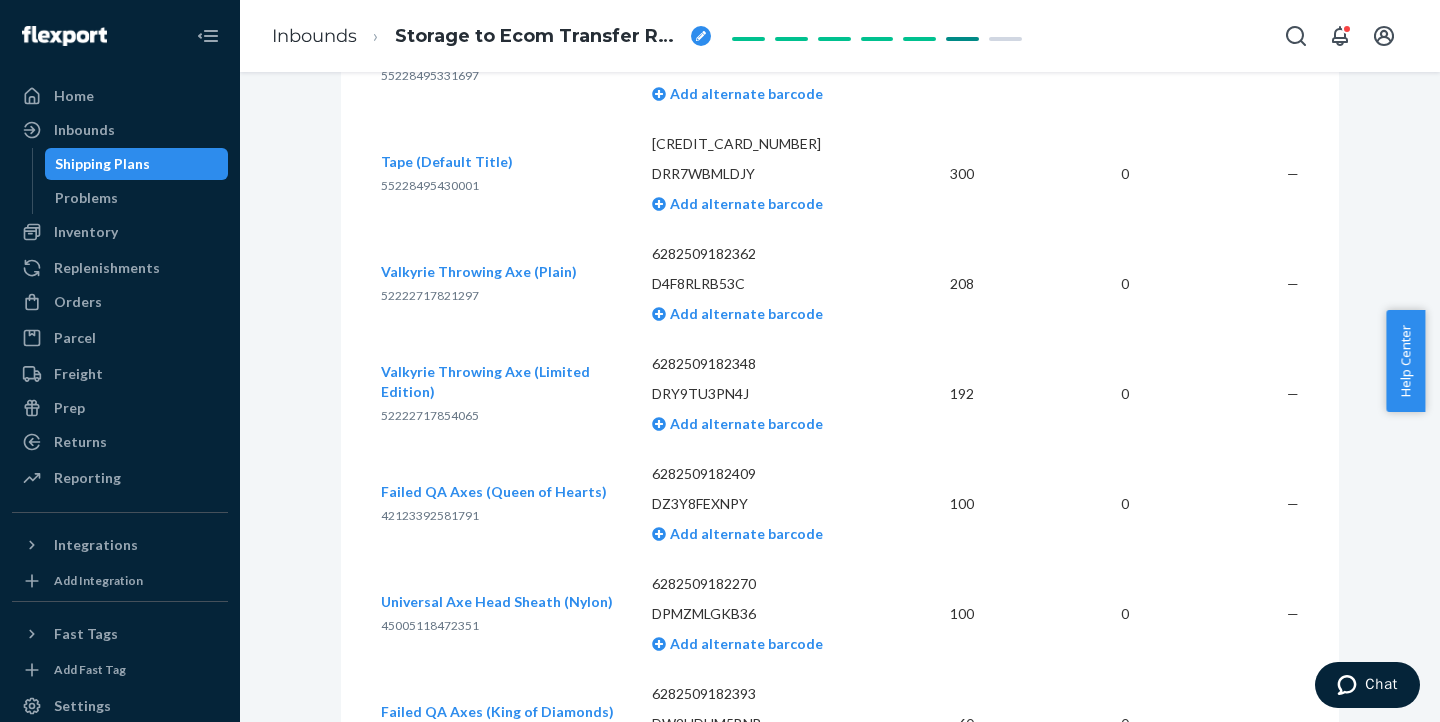 scroll, scrollTop: 726, scrollLeft: 0, axis: vertical 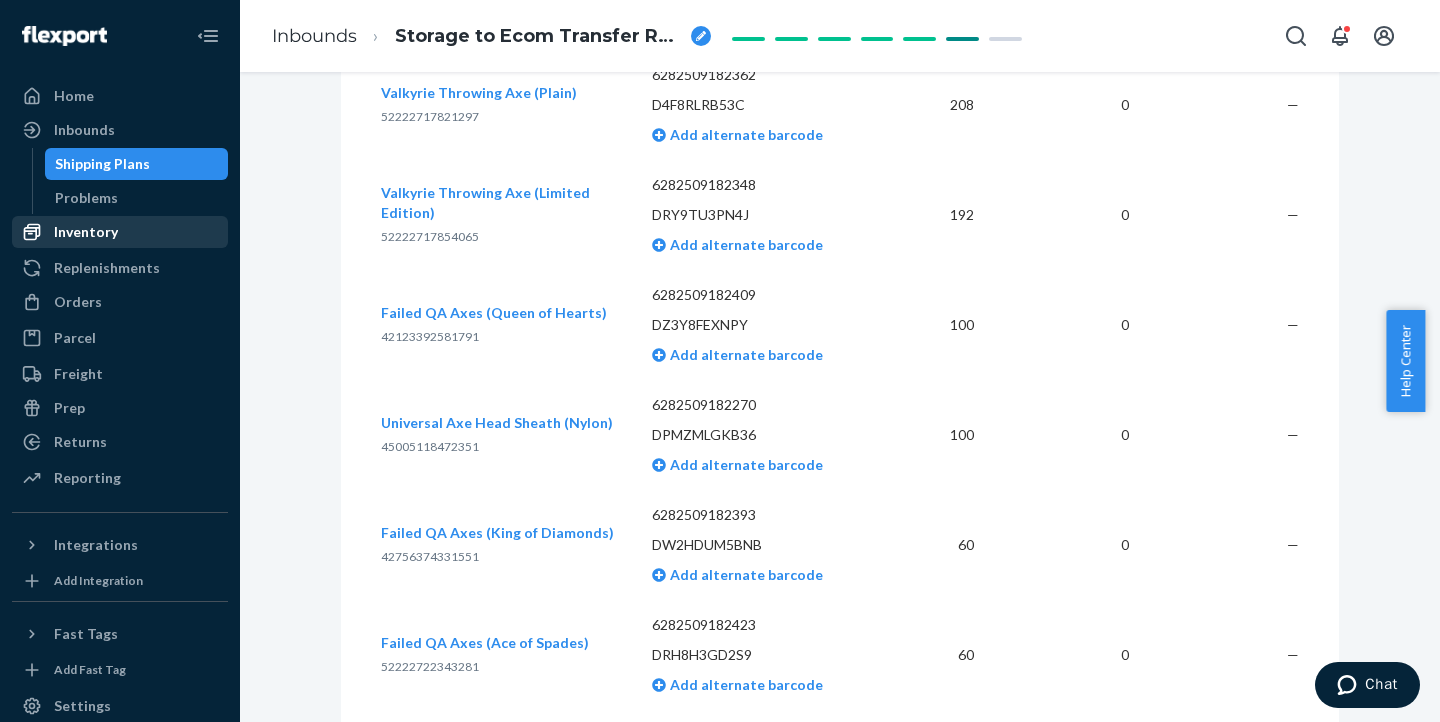 click on "Inventory" at bounding box center [86, 232] 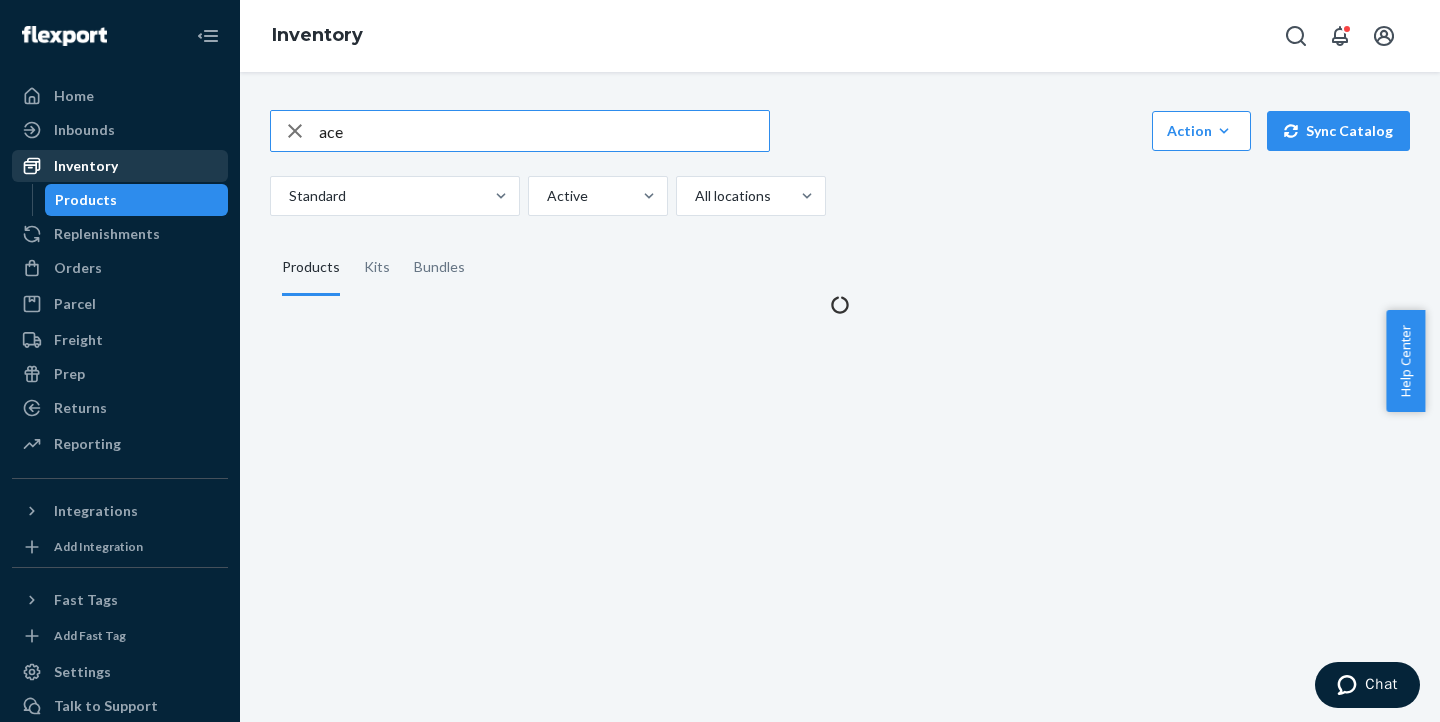 scroll, scrollTop: 0, scrollLeft: 0, axis: both 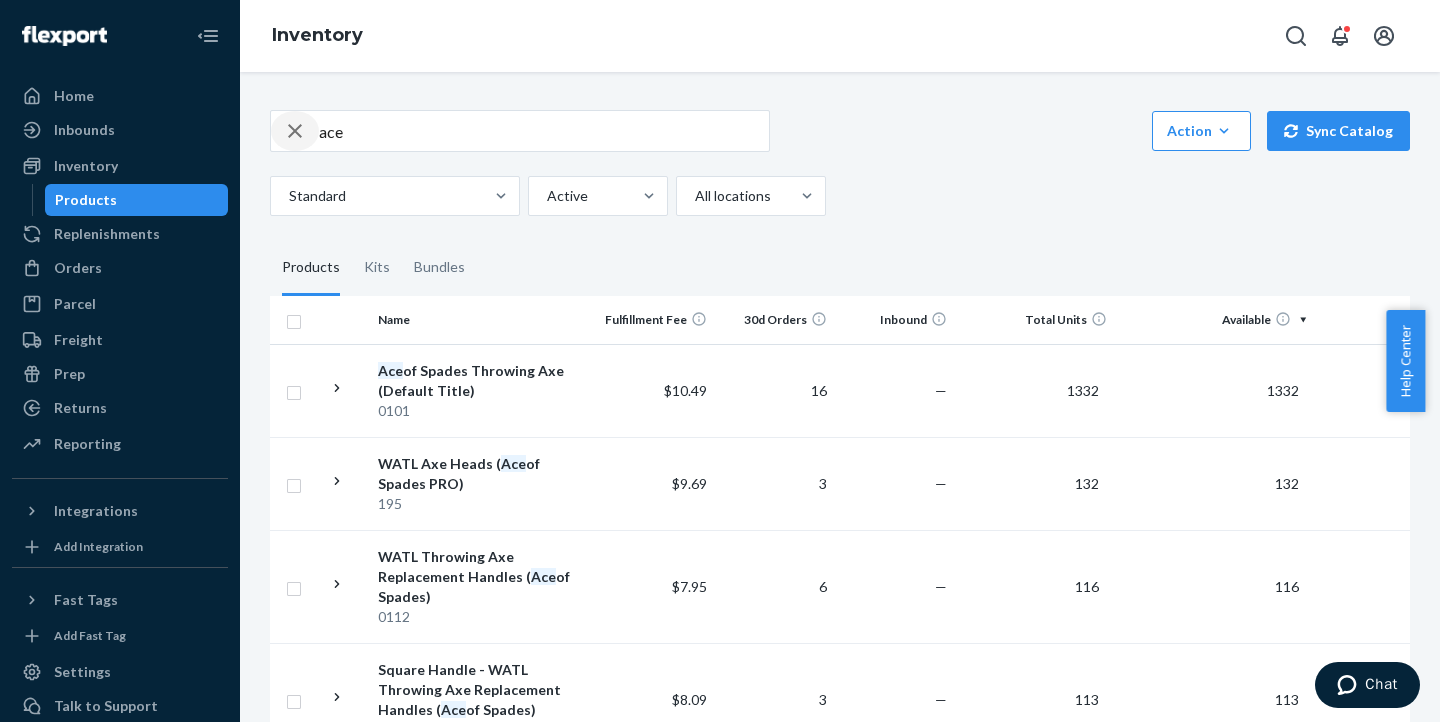 click 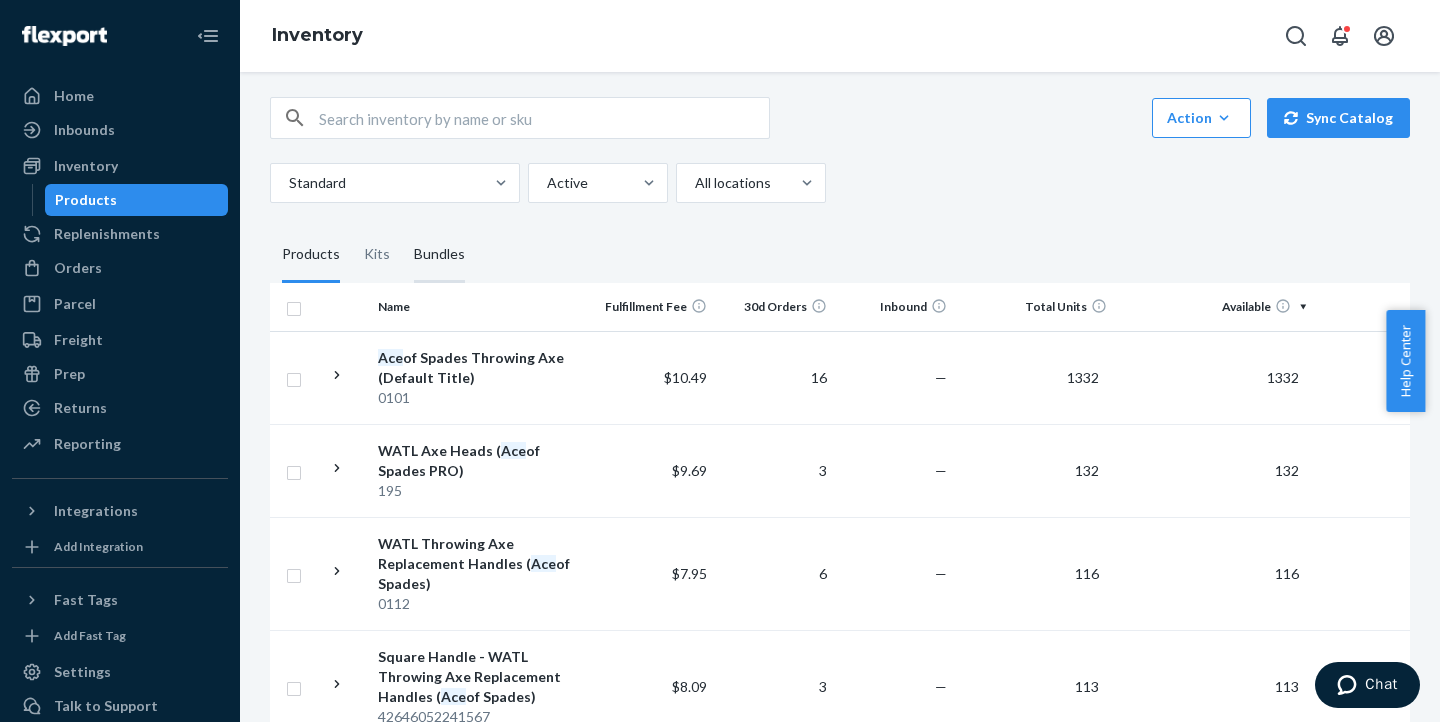 scroll, scrollTop: 29, scrollLeft: 0, axis: vertical 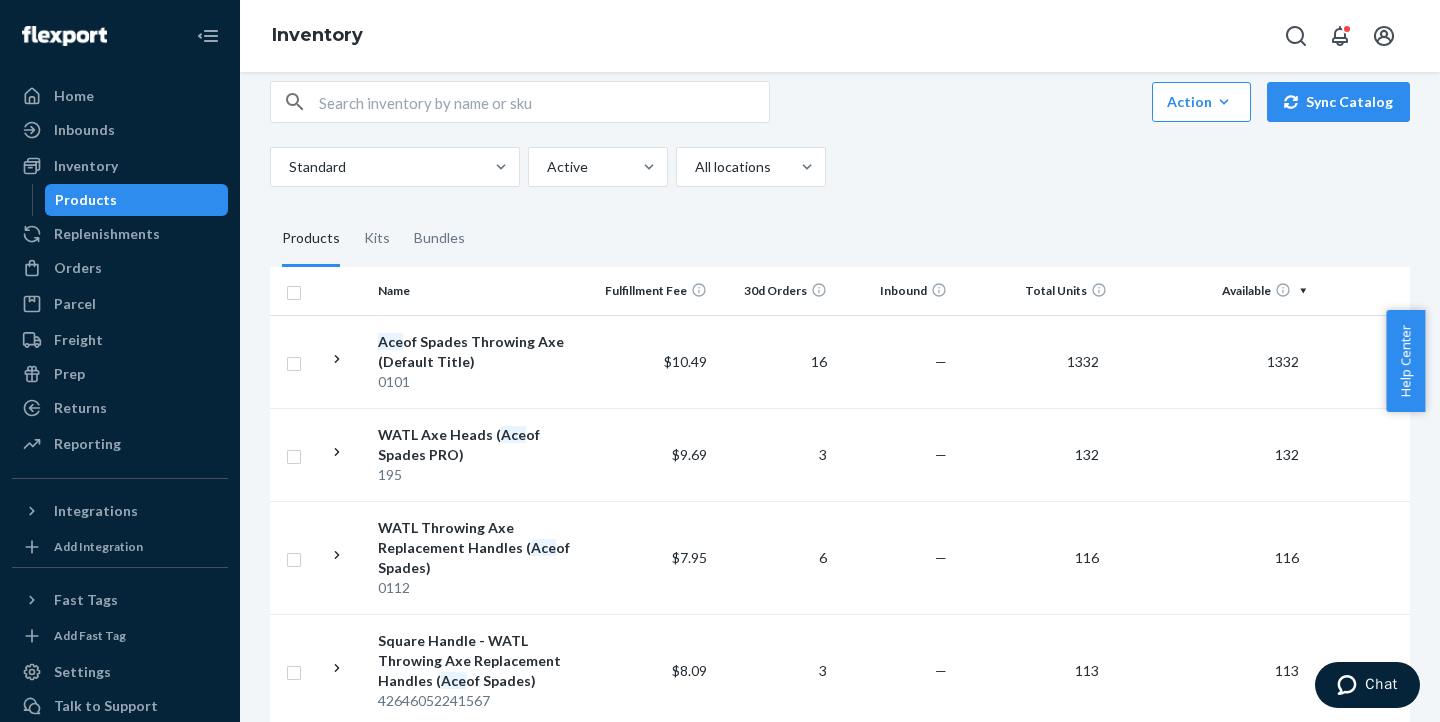 click at bounding box center [544, 102] 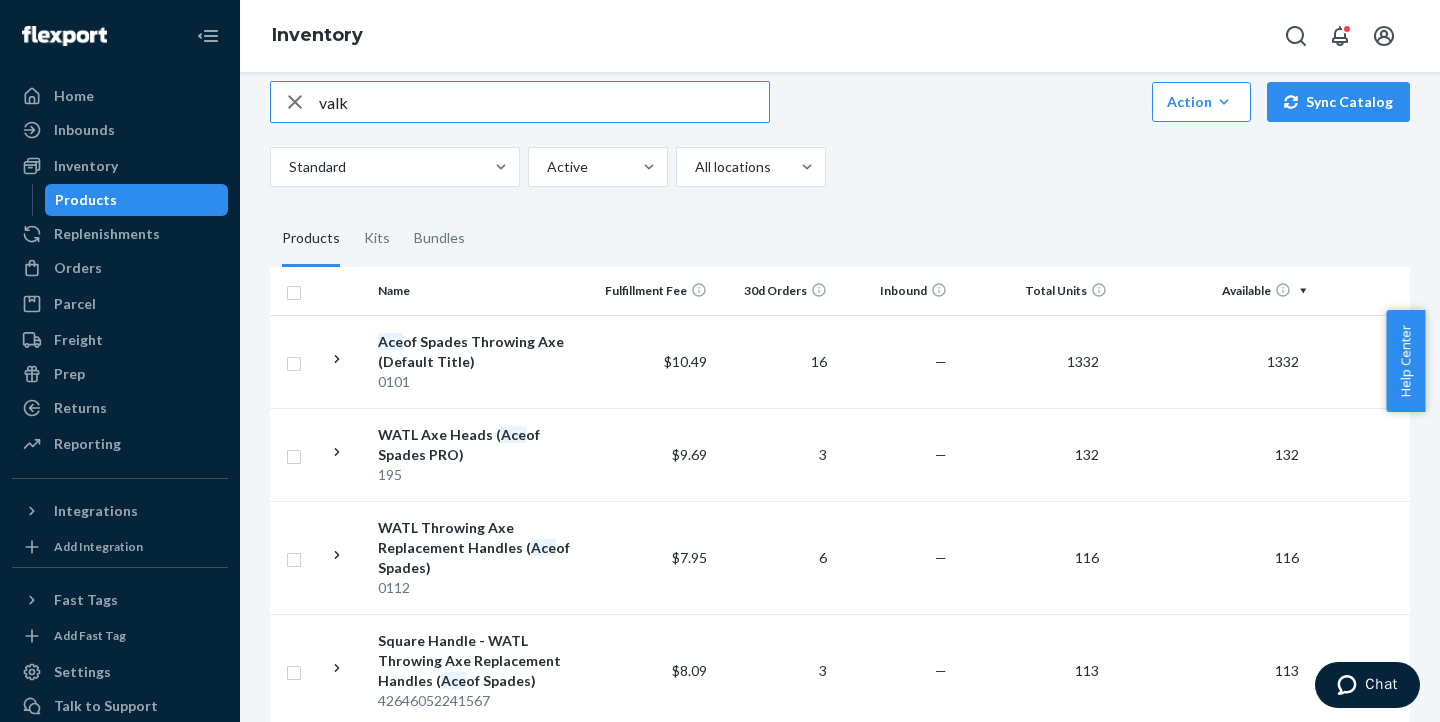 type on "valk" 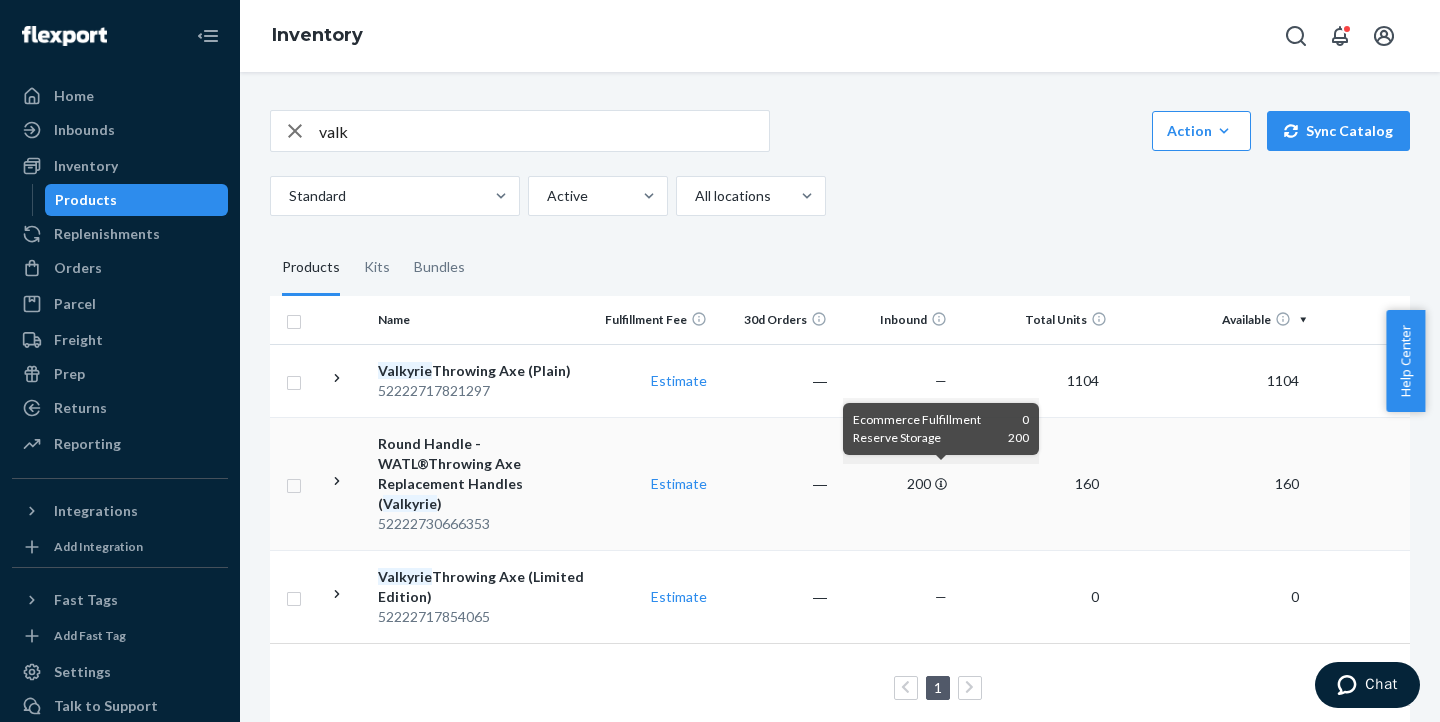 click 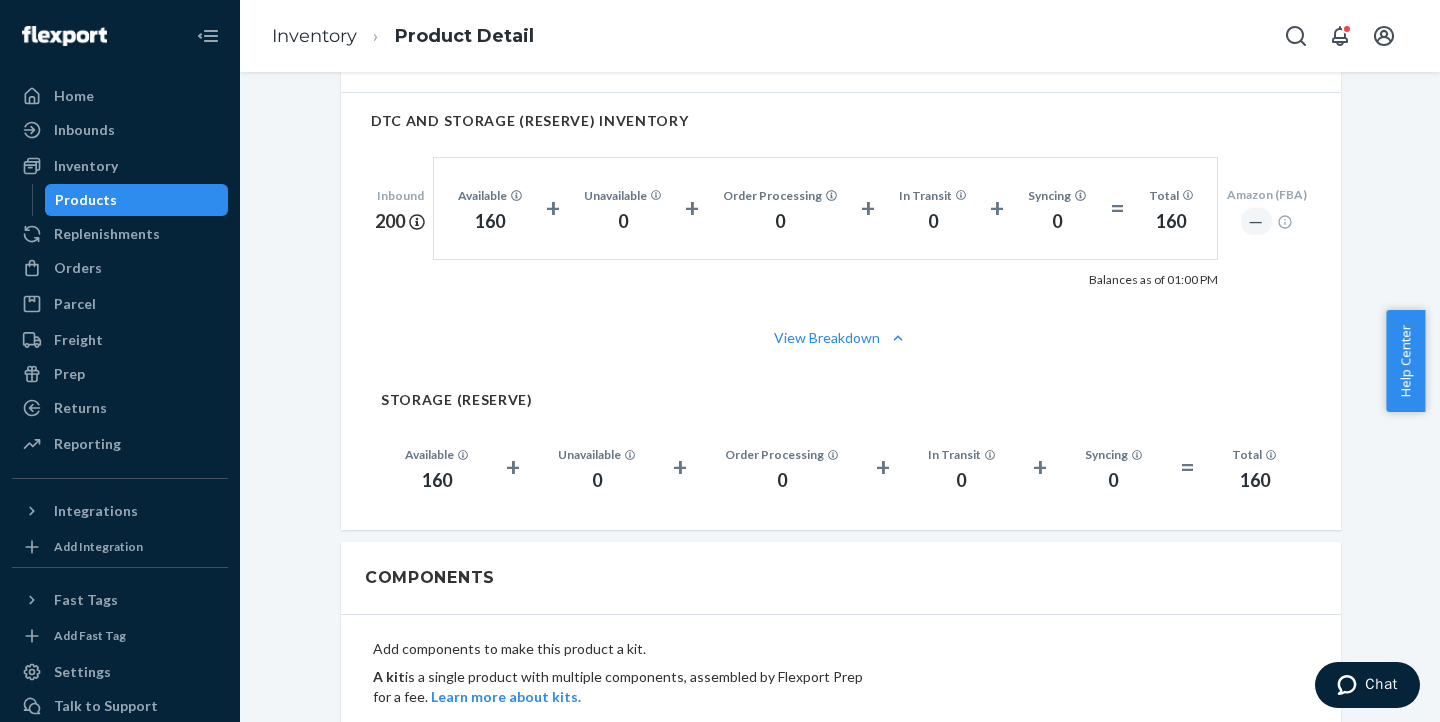 scroll, scrollTop: 1185, scrollLeft: 0, axis: vertical 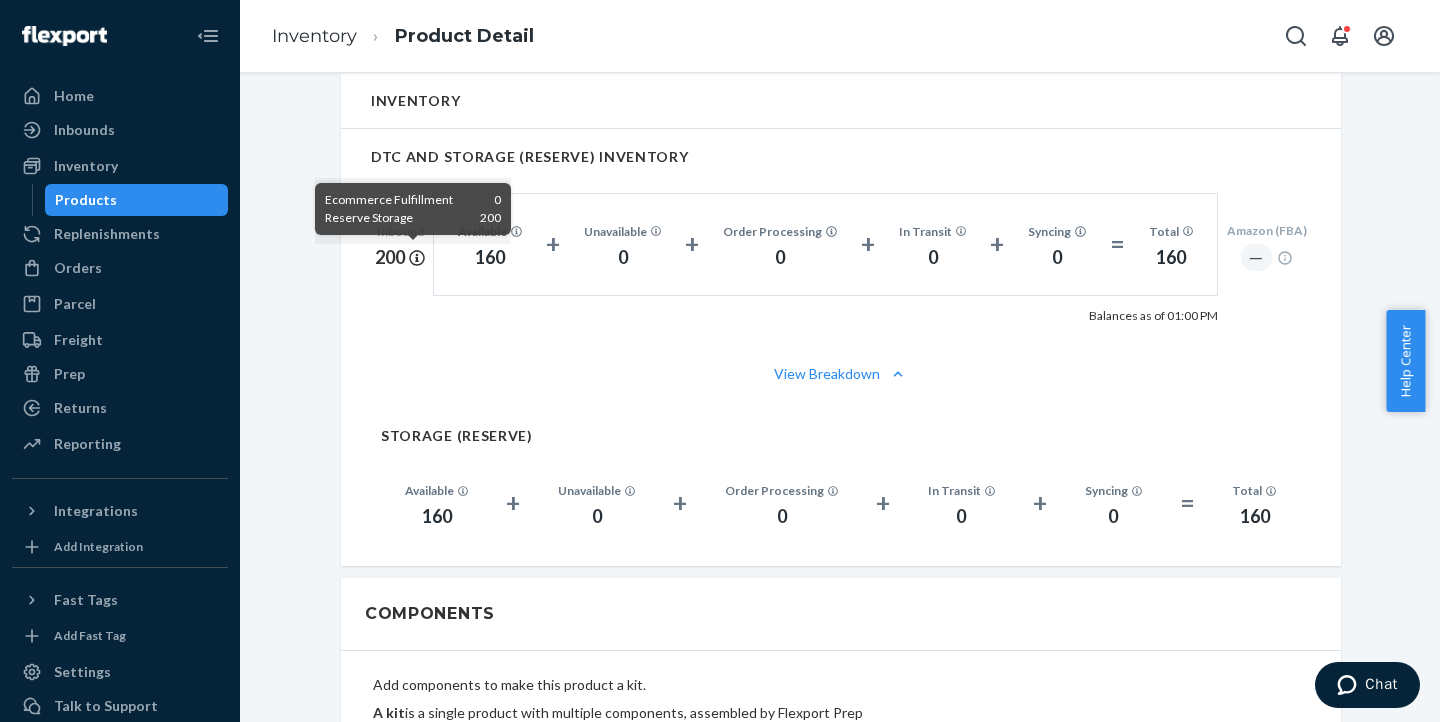 click 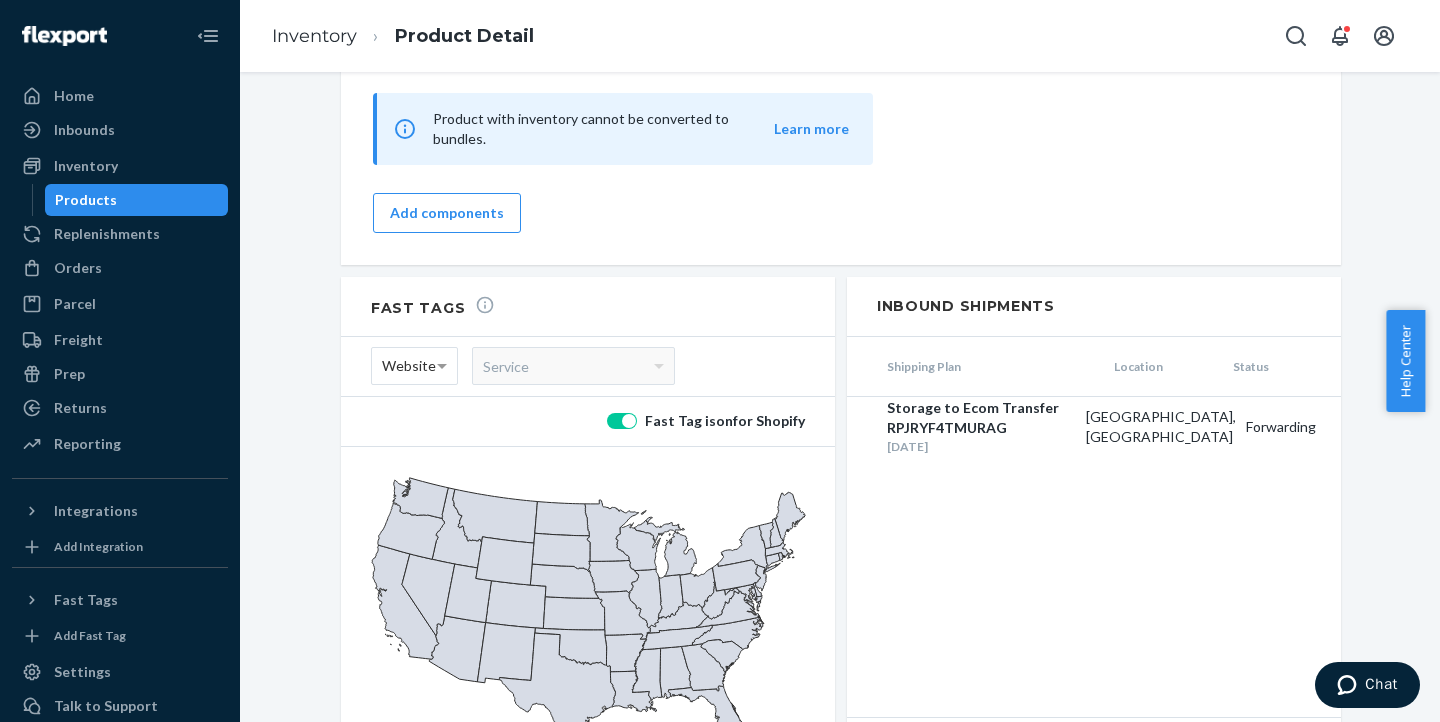scroll, scrollTop: 1948, scrollLeft: 0, axis: vertical 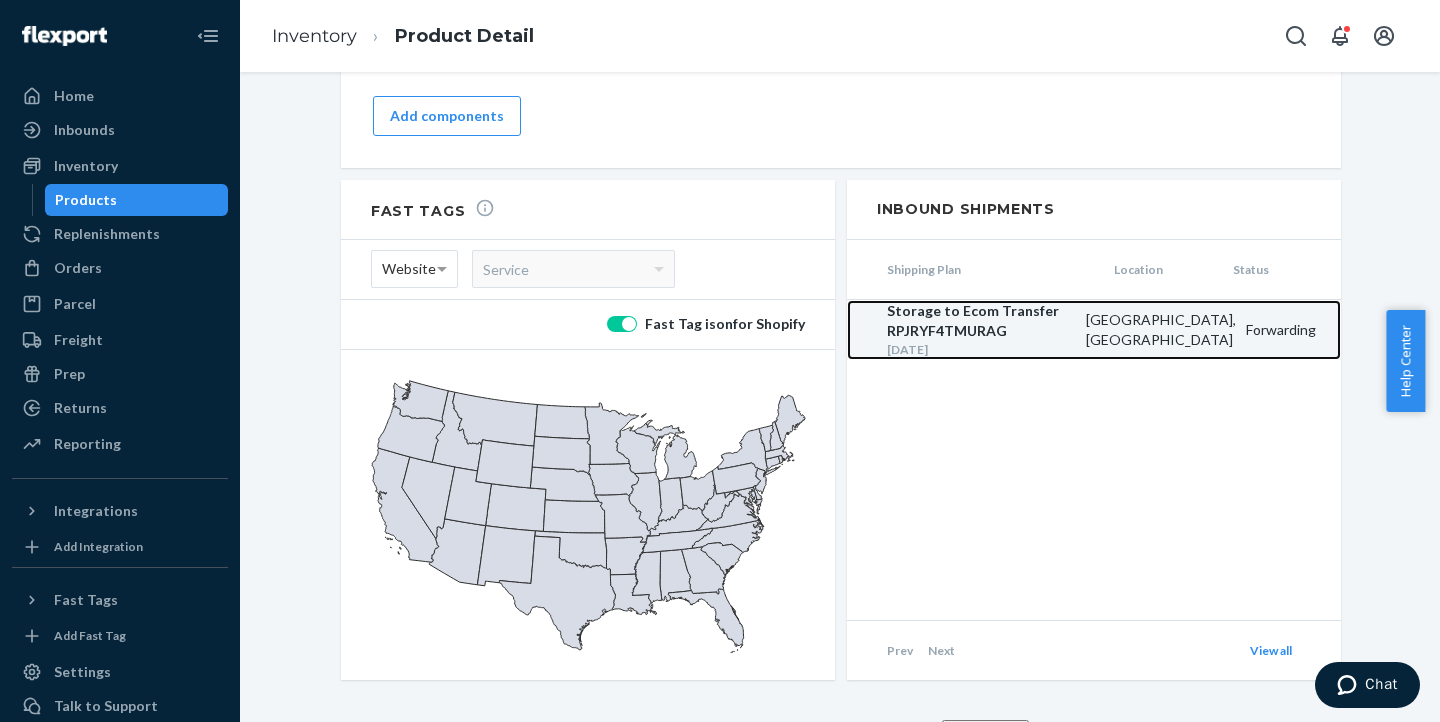 click on "Storage to Ecom Transfer RPJRYF4TMURAG" at bounding box center [981, 321] 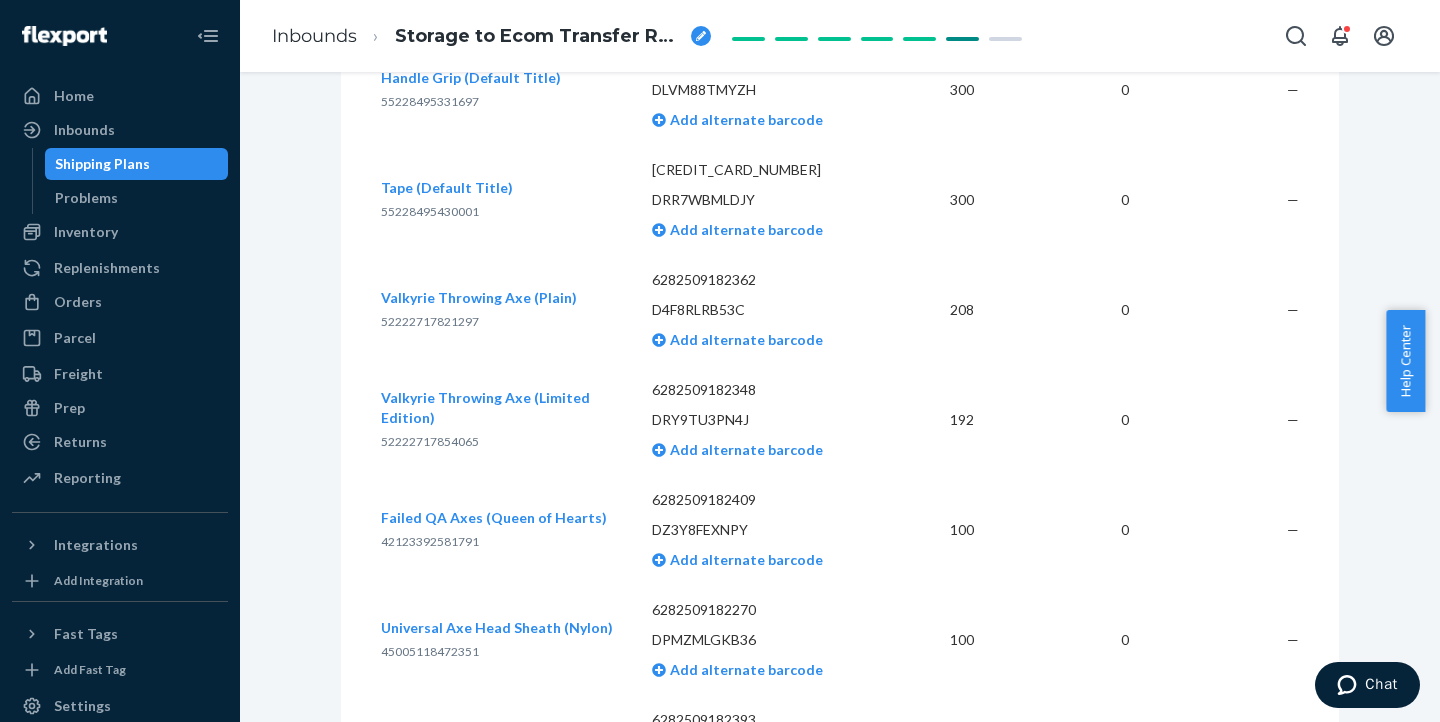 scroll, scrollTop: 664, scrollLeft: 0, axis: vertical 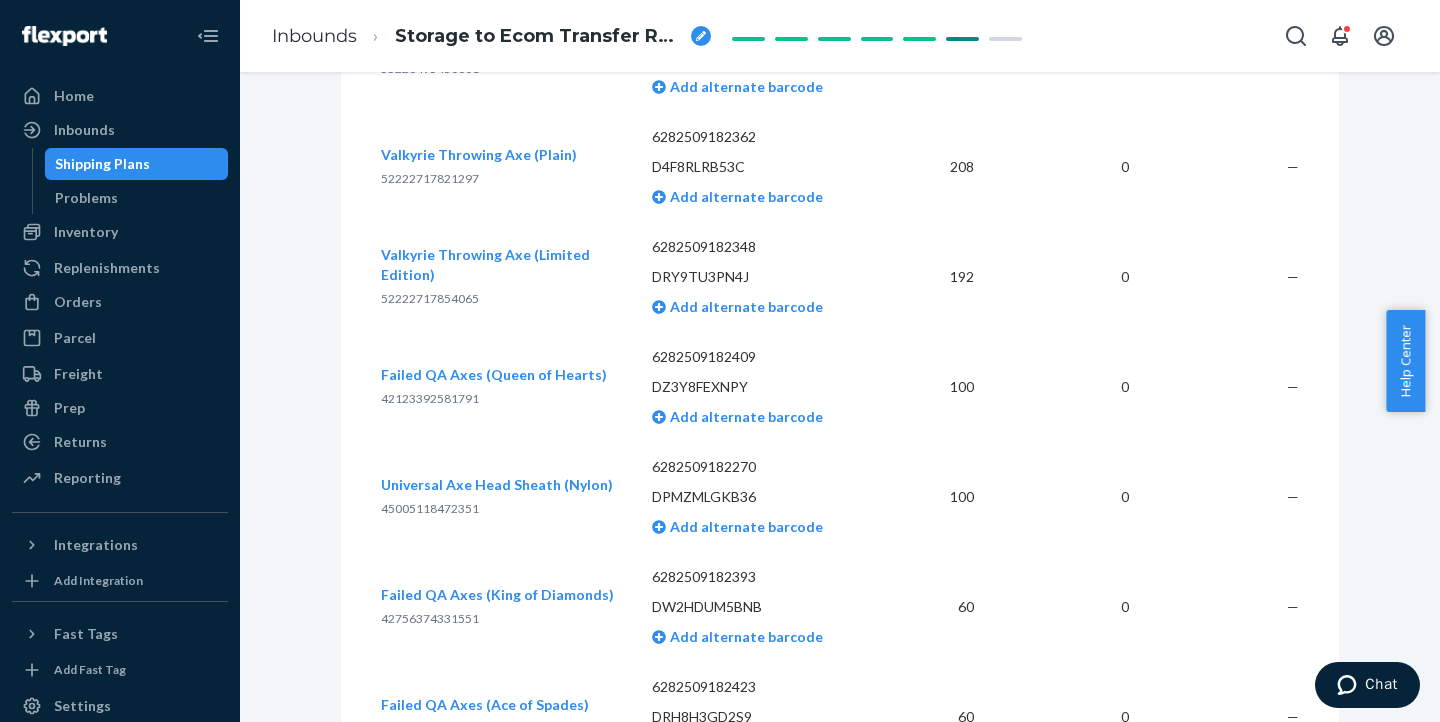 click on "Shipment Forwarding Download Shipment ID 1204187 Flexport PO# 9840907 Inbounded on your freight rates Contains 10  SKUs  and 1420  Units Placed on [DATE] 8:47 am EDT Ship from Flexport HUB
[STREET_ADDRESS][GEOGRAPHIC_DATA]: Reserve [GEOGRAPHIC_DATA] Ship to Attn: Crossdock Flexport [STREET_ADDRESS] Inbound Shipment Details 10   SKUs   1420   Units SKU Barcode Expected Received Discrepancy Handle Grip (Default Title) 55228495331697 6282509182447 DLVM88TMYZH Add alternate barcode 300 0 — Tape (Default Title) 55228495430001 [CREDIT_CARD_NUMBER] DRR7WBMLDJY Add alternate barcode 300 0 — Valkyrie Throwing Axe (Plain) 52222717821297 6282509182362 D4F8RLRB53C Add alternate barcode 208 0 — Valkyrie Throwing Axe (Limited Edition) 52222717854065 6282509182348 DRY9TU3PN4J Add alternate barcode 192 0 — Failed QA Axes (Queen of Hearts) 42123392581791 6282509182409 DZ3Y8FEXNPY Add alternate barcode 100 0 — Universal Axe Head Sheath (Nylon) 45005118472351 6282509182270 DPMZMLGKB36 100 0 — 60" at bounding box center (840, 229) 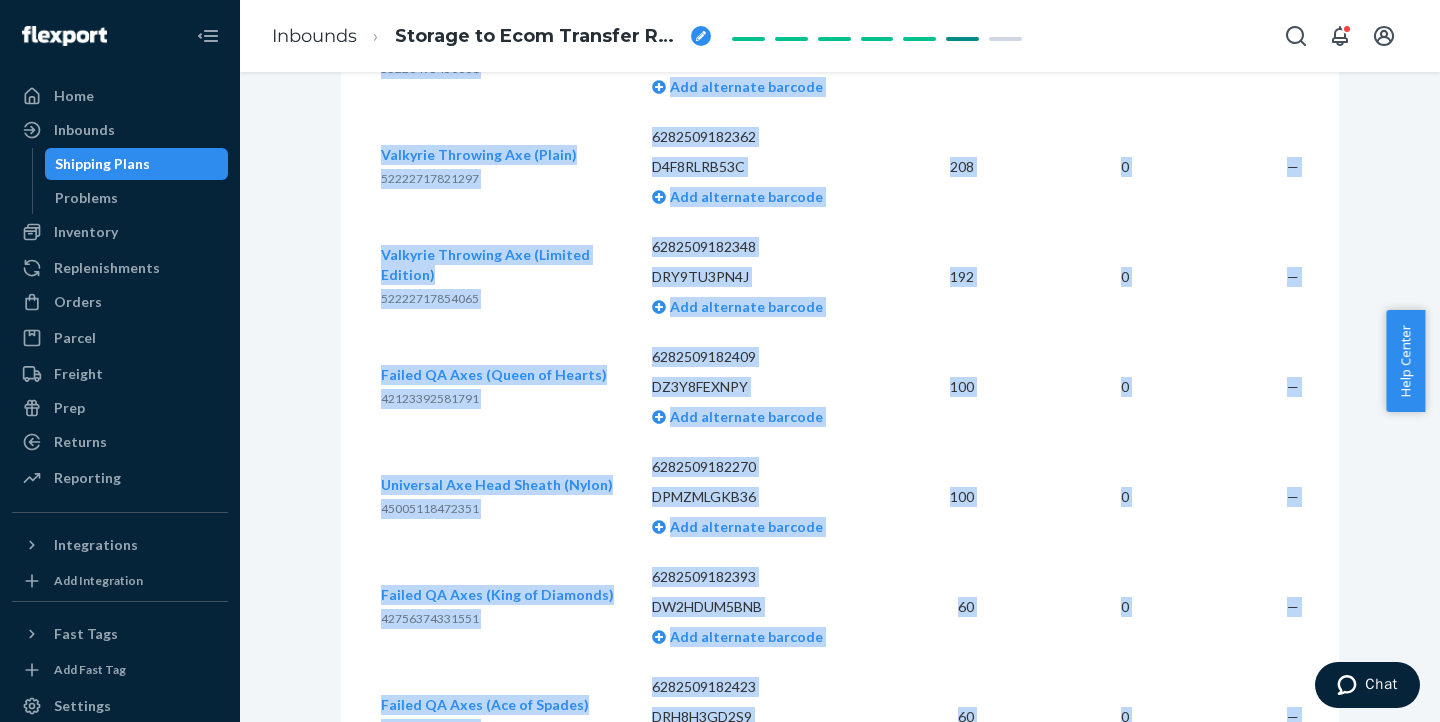 click on "Shipment Forwarding Download Shipment ID 1204187 Flexport PO# 9840907 Inbounded on your freight rates Contains 10  SKUs  and 1420  Units Placed on [DATE] 8:47 am EDT Ship from Flexport HUB
[STREET_ADDRESS][GEOGRAPHIC_DATA]: Reserve [GEOGRAPHIC_DATA] Ship to Attn: Crossdock Flexport [STREET_ADDRESS] Inbound Shipment Details 10   SKUs   1420   Units SKU Barcode Expected Received Discrepancy Handle Grip (Default Title) 55228495331697 6282509182447 DLVM88TMYZH Add alternate barcode 300 0 — Tape (Default Title) 55228495430001 [CREDIT_CARD_NUMBER] DRR7WBMLDJY Add alternate barcode 300 0 — Valkyrie Throwing Axe (Plain) 52222717821297 6282509182362 D4F8RLRB53C Add alternate barcode 208 0 — Valkyrie Throwing Axe (Limited Edition) 52222717854065 6282509182348 DRY9TU3PN4J Add alternate barcode 192 0 — Failed QA Axes (Queen of Hearts) 42123392581791 6282509182409 DZ3Y8FEXNPY Add alternate barcode 100 0 — Universal Axe Head Sheath (Nylon) 45005118472351 6282509182270 DPMZMLGKB36 100 0 — 60" at bounding box center (840, 229) 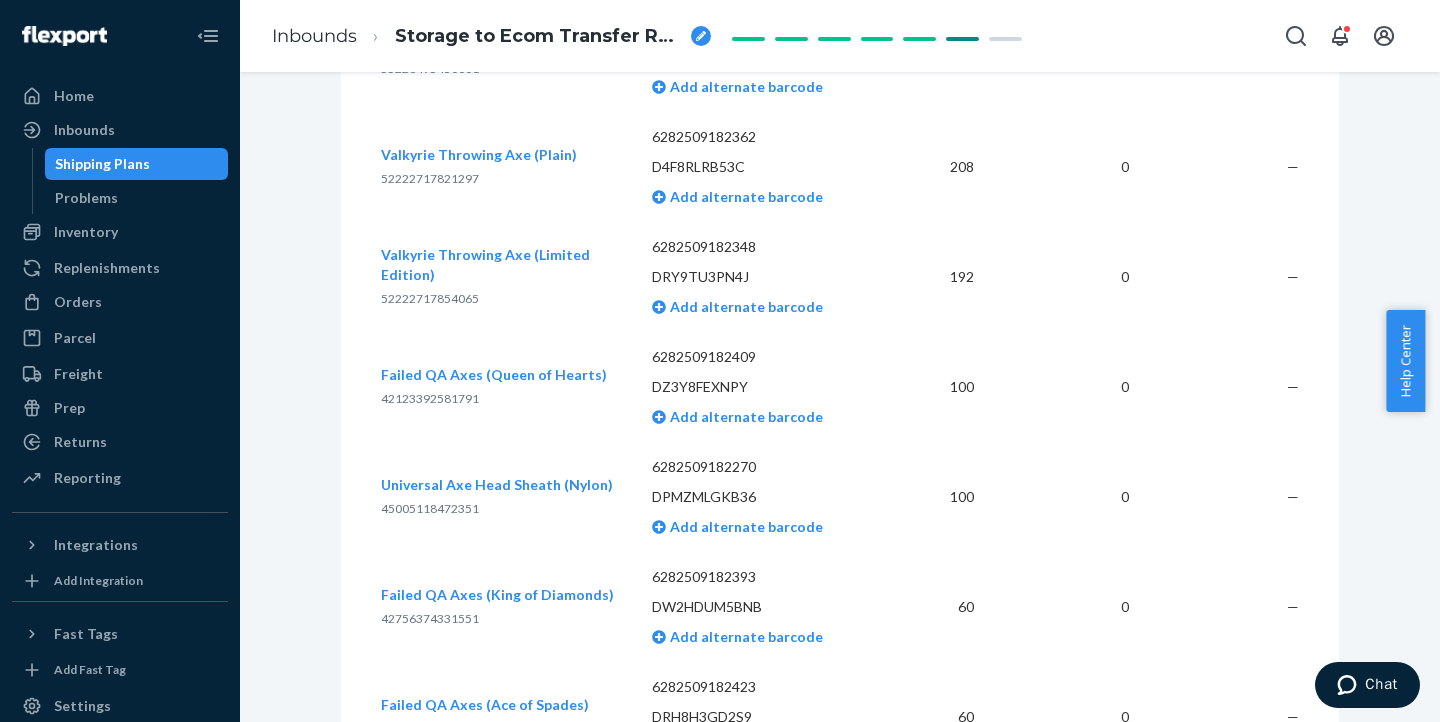 click on "Shipment Forwarding Download Shipment ID 1204187 Flexport PO# 9840907 Inbounded on your freight rates Contains 10  SKUs  and 1420  Units Placed on [DATE] 8:47 am EDT Ship from Flexport HUB
[STREET_ADDRESS][GEOGRAPHIC_DATA]: Reserve [GEOGRAPHIC_DATA] Ship to Attn: Crossdock Flexport [STREET_ADDRESS] Inbound Shipment Details 10   SKUs   1420   Units SKU Barcode Expected Received Discrepancy Handle Grip (Default Title) 55228495331697 6282509182447 DLVM88TMYZH Add alternate barcode 300 0 — Tape (Default Title) 55228495430001 [CREDIT_CARD_NUMBER] DRR7WBMLDJY Add alternate barcode 300 0 — Valkyrie Throwing Axe (Plain) 52222717821297 6282509182362 D4F8RLRB53C Add alternate barcode 208 0 — Valkyrie Throwing Axe (Limited Edition) 52222717854065 6282509182348 DRY9TU3PN4J Add alternate barcode 192 0 — Failed QA Axes (Queen of Hearts) 42123392581791 6282509182409 DZ3Y8FEXNPY Add alternate barcode 100 0 — Universal Axe Head Sheath (Nylon) 45005118472351 6282509182270 DPMZMLGKB36 100 0 — 60" at bounding box center (840, 229) 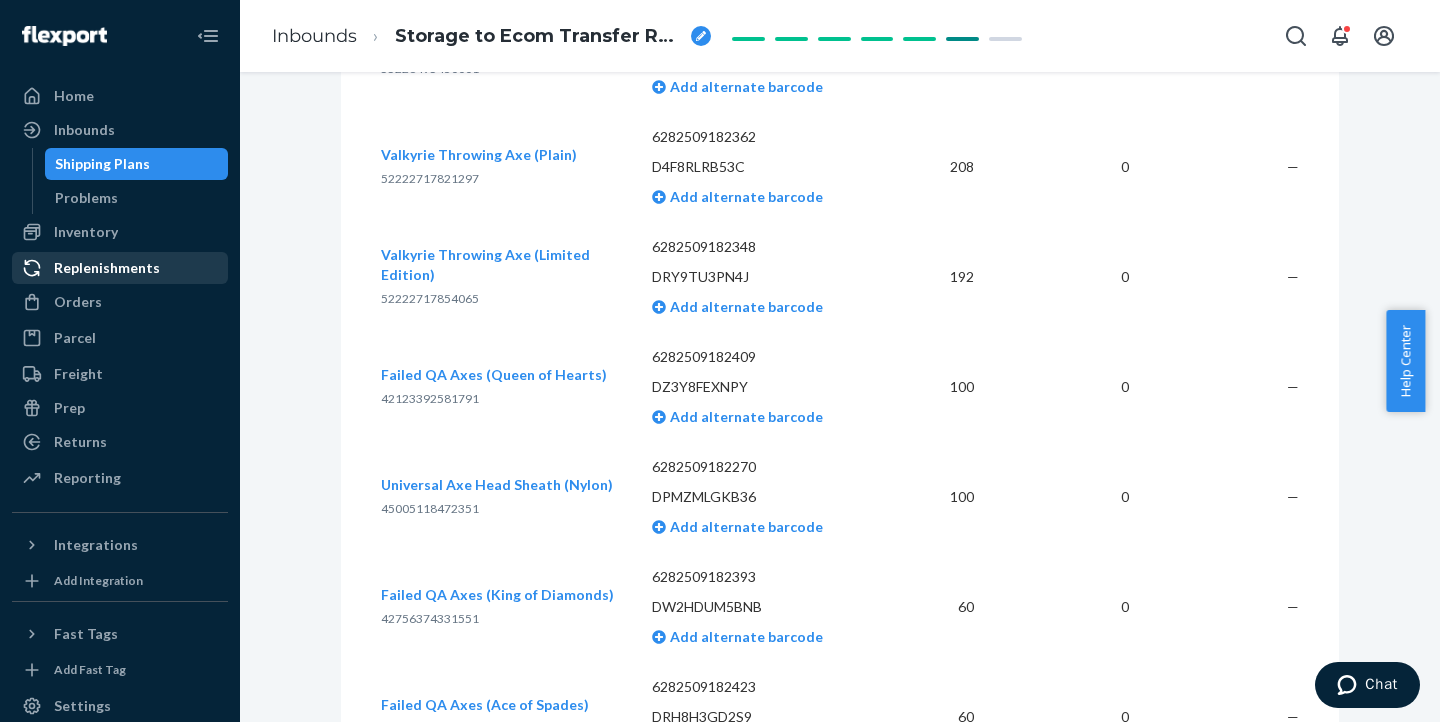 click on "Replenishments" at bounding box center [120, 268] 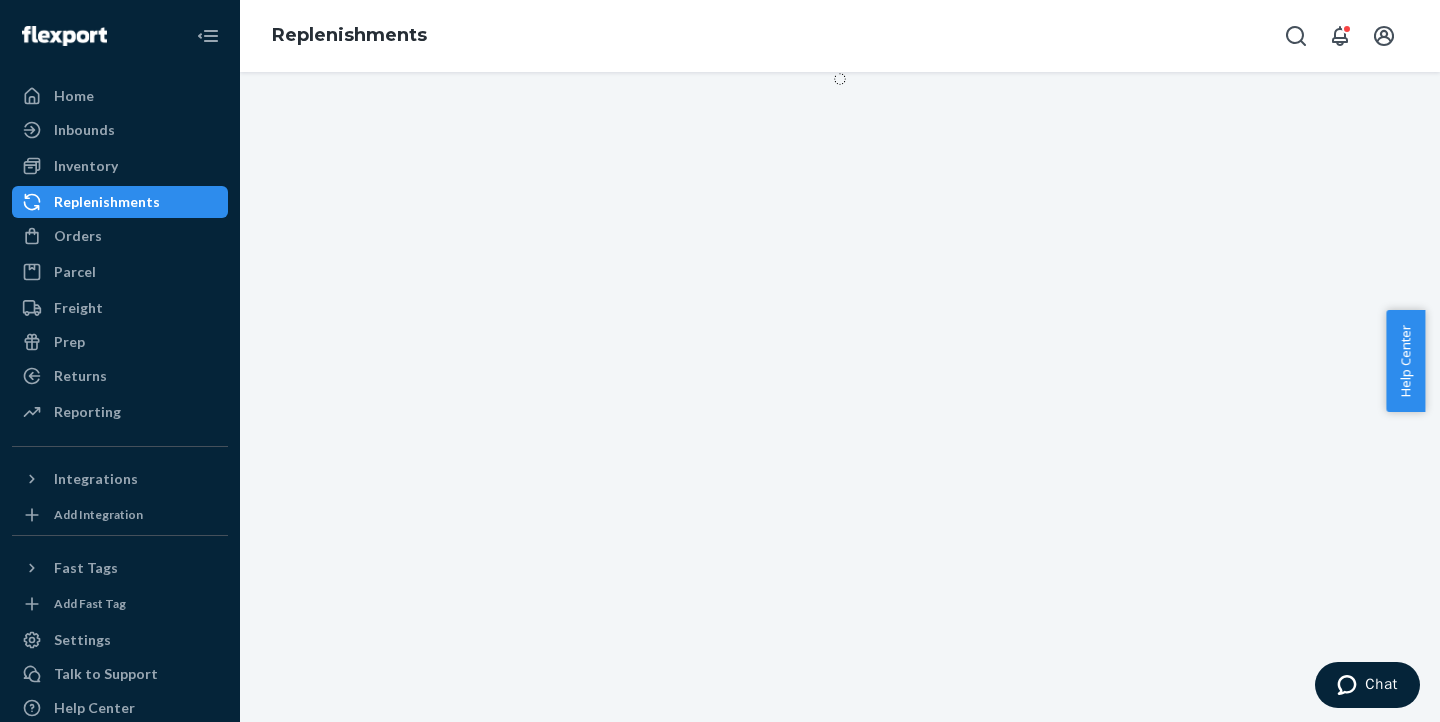 scroll, scrollTop: 0, scrollLeft: 0, axis: both 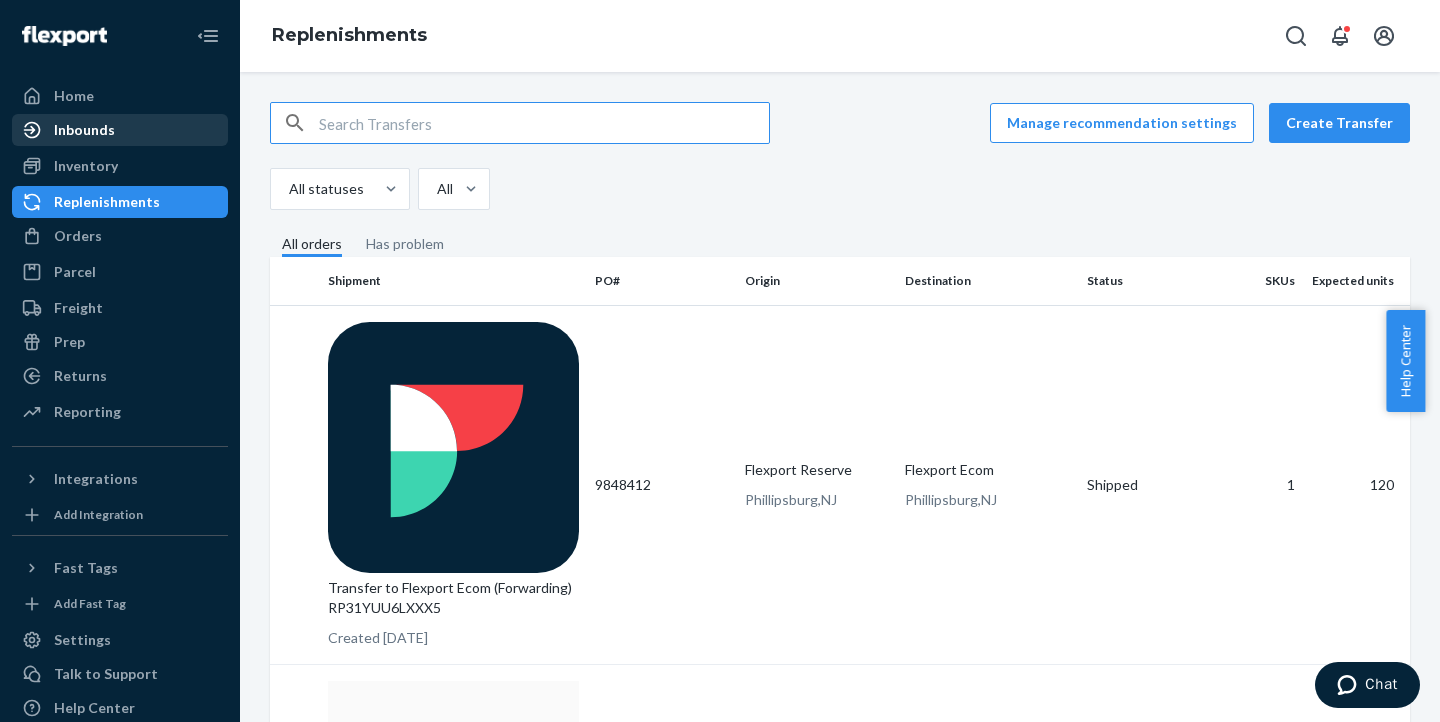 click on "Inbounds" at bounding box center [120, 130] 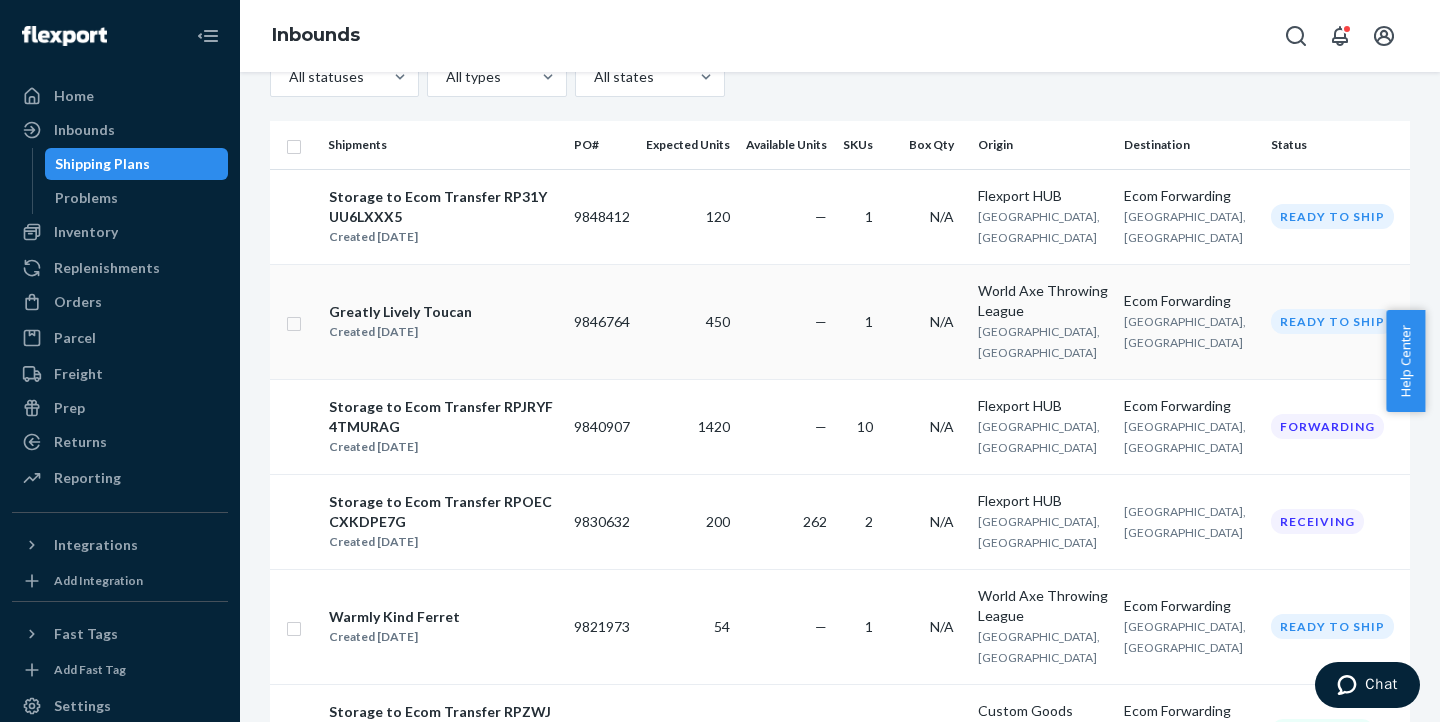 scroll, scrollTop: 200, scrollLeft: 0, axis: vertical 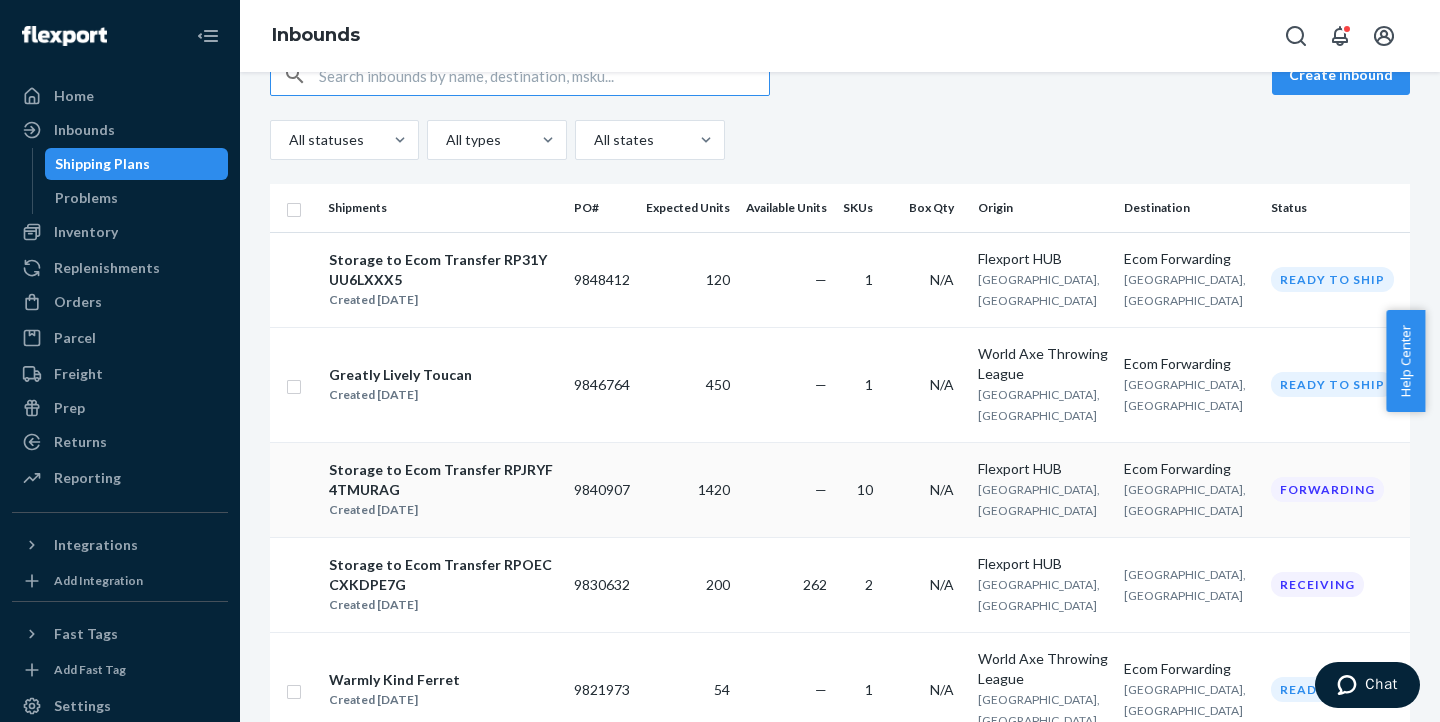 click on "Storage to Ecom Transfer RPJRYF4TMURAG" at bounding box center [443, 480] 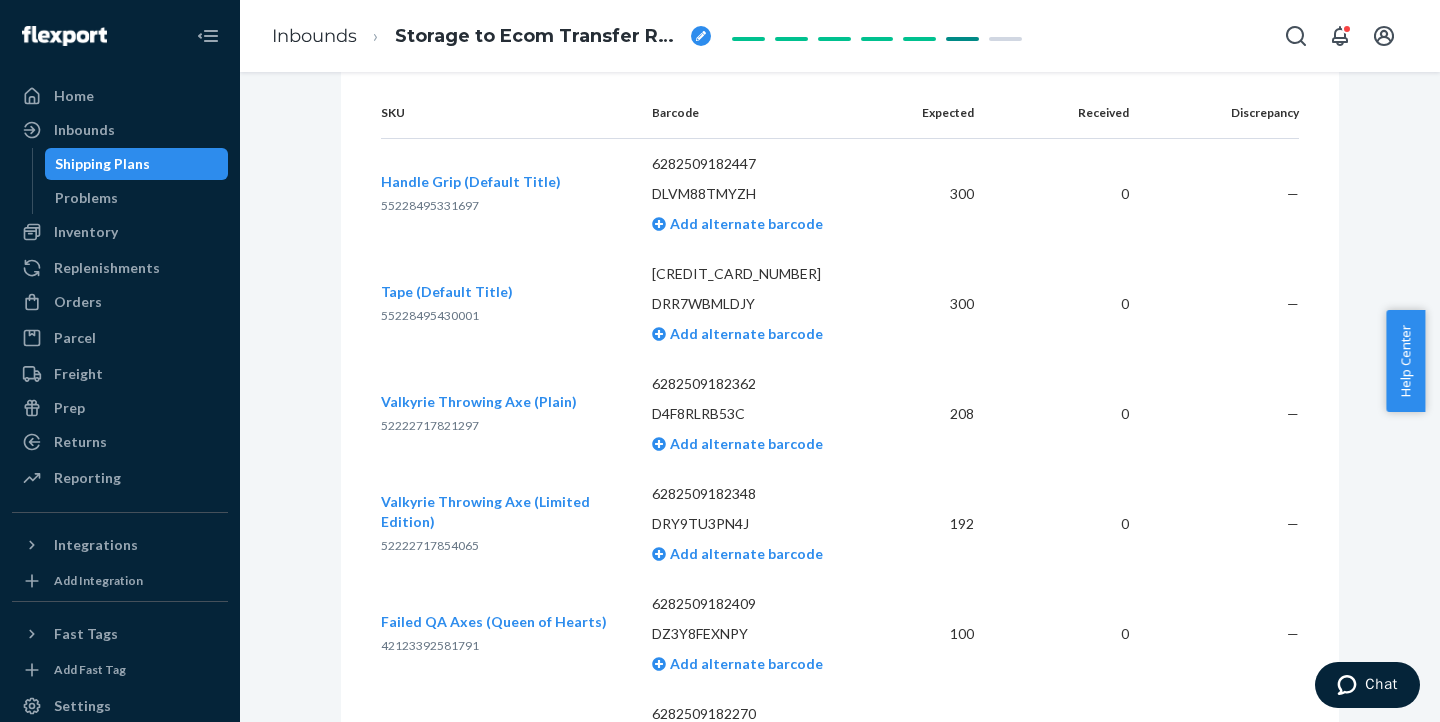scroll, scrollTop: 1022, scrollLeft: 0, axis: vertical 